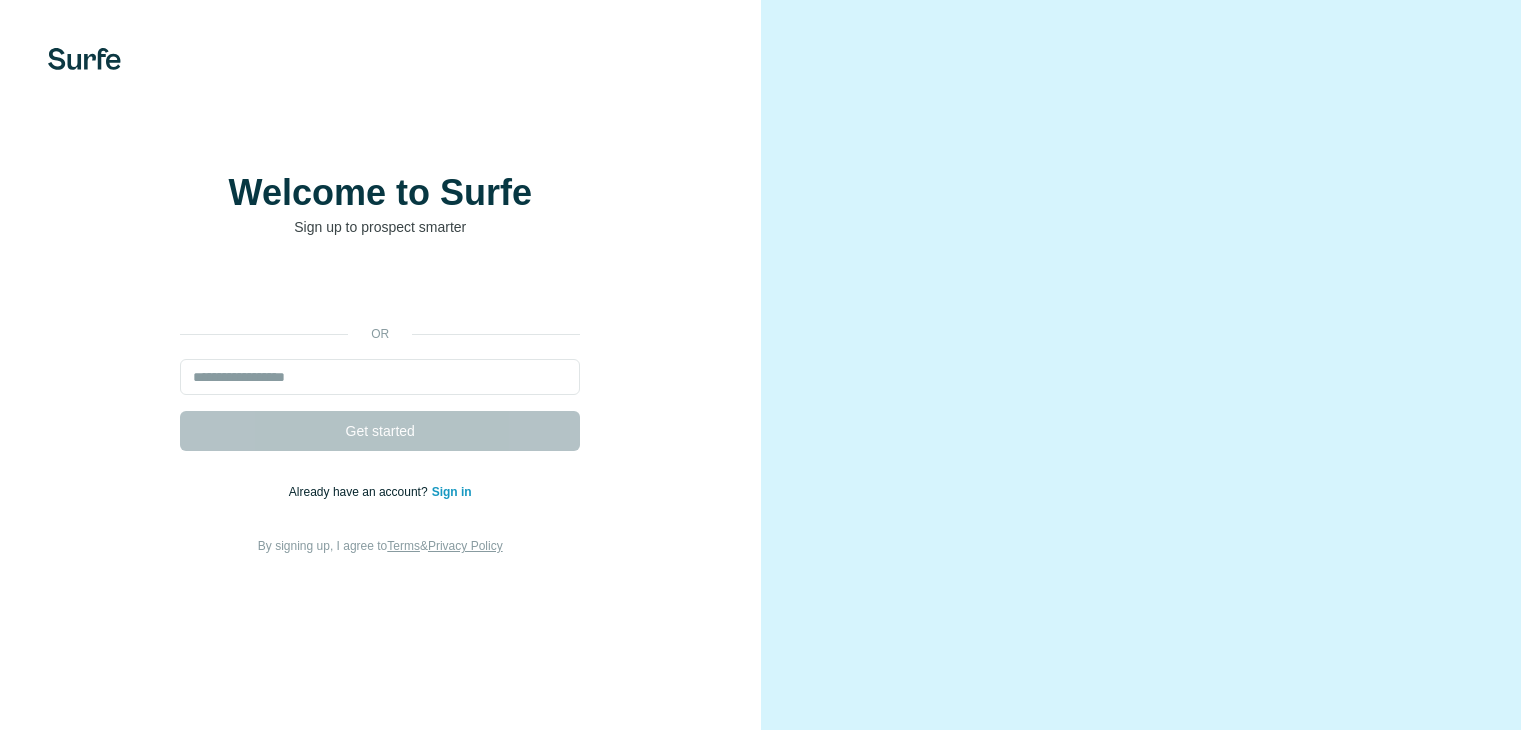 scroll, scrollTop: 85, scrollLeft: 0, axis: vertical 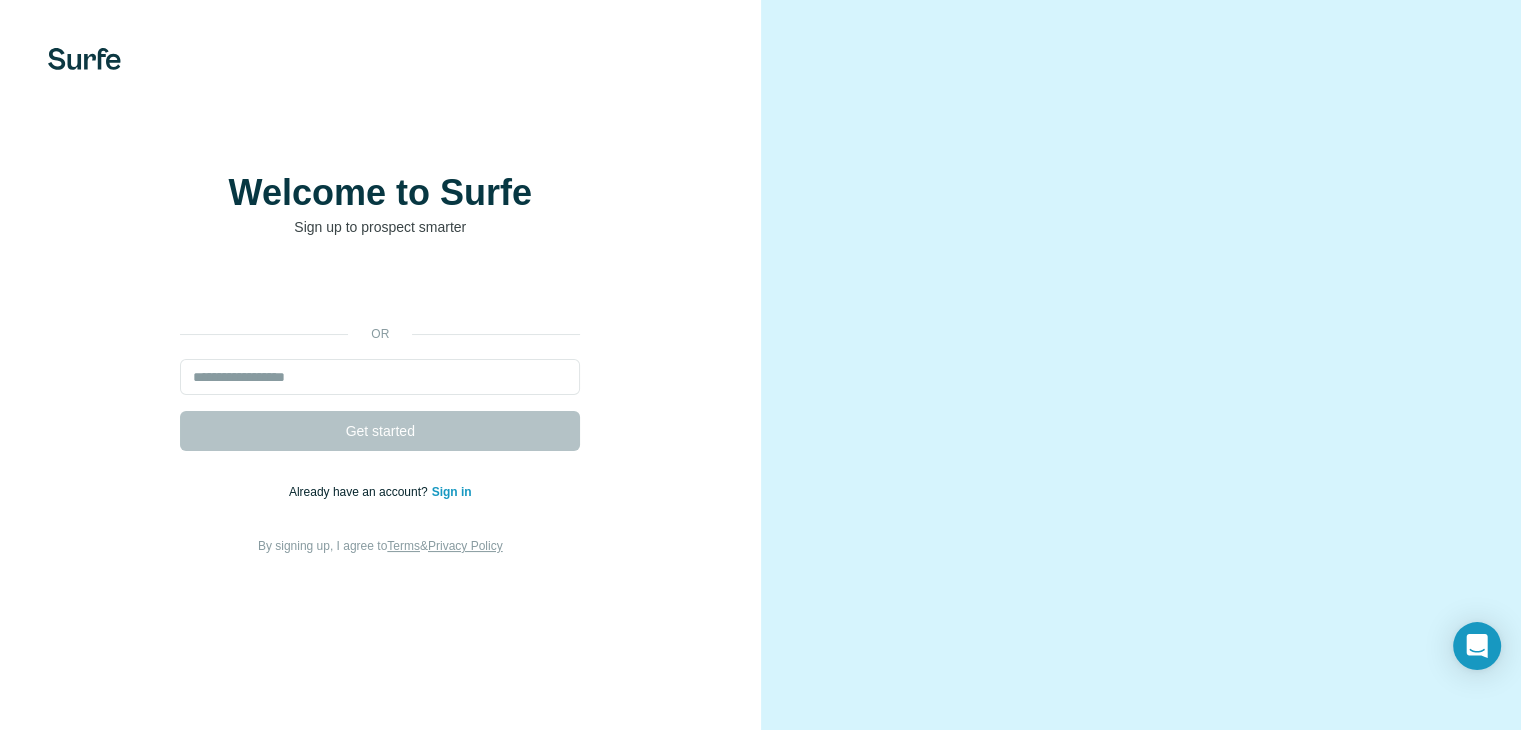 click on "or Get started Already have an account? Sign in By signing up, I agree to  Terms  &  Privacy Policy" at bounding box center [380, 413] 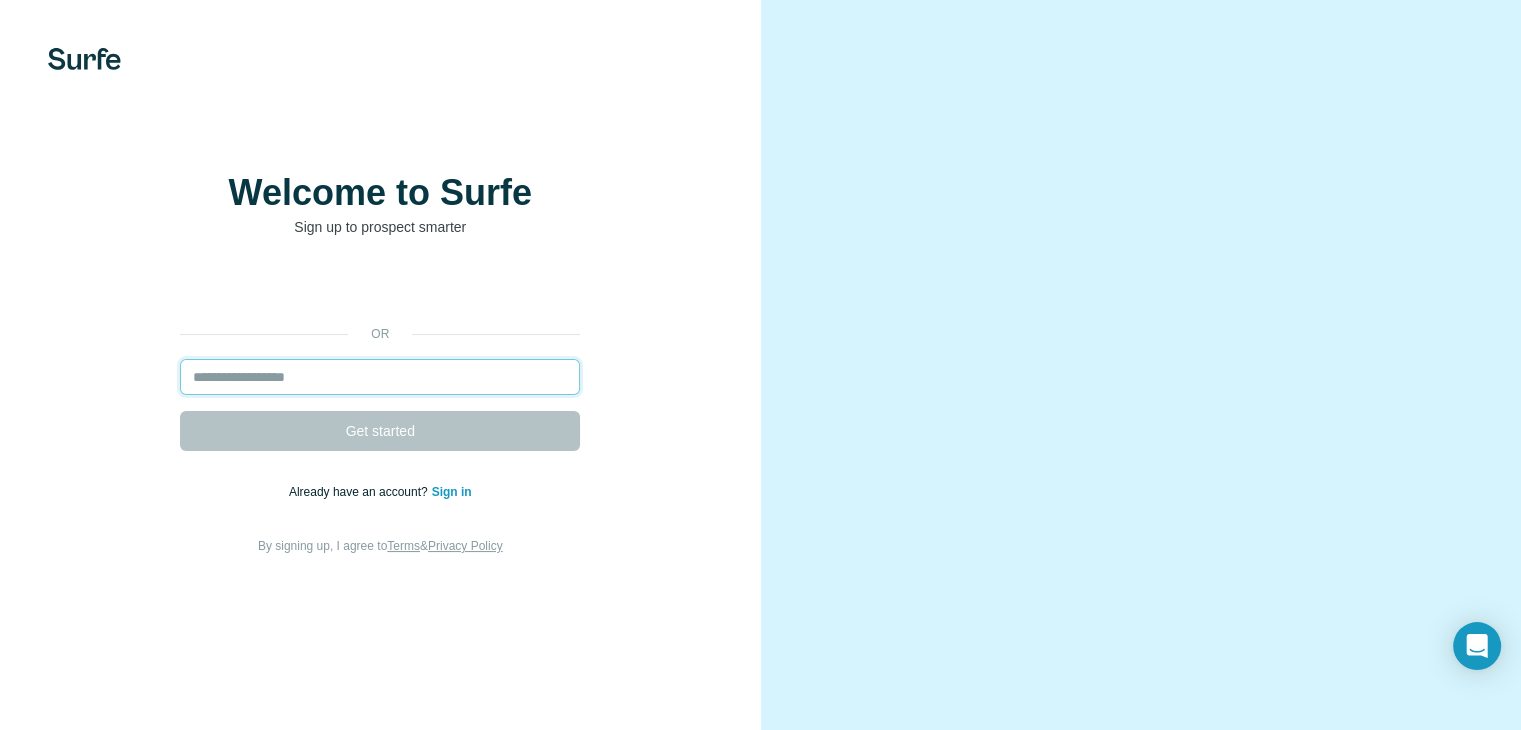 click at bounding box center (380, 377) 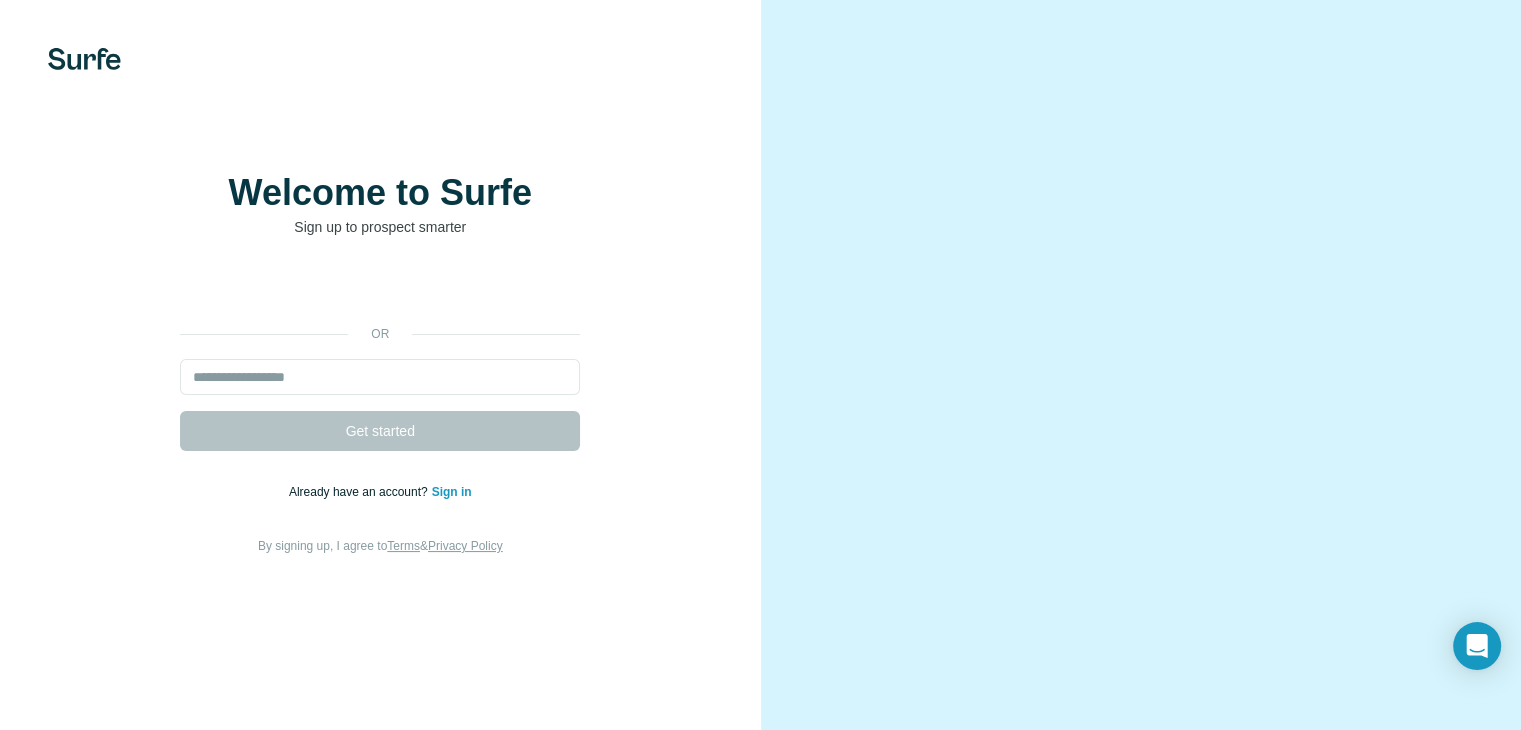 click on "Get started" at bounding box center (380, 405) 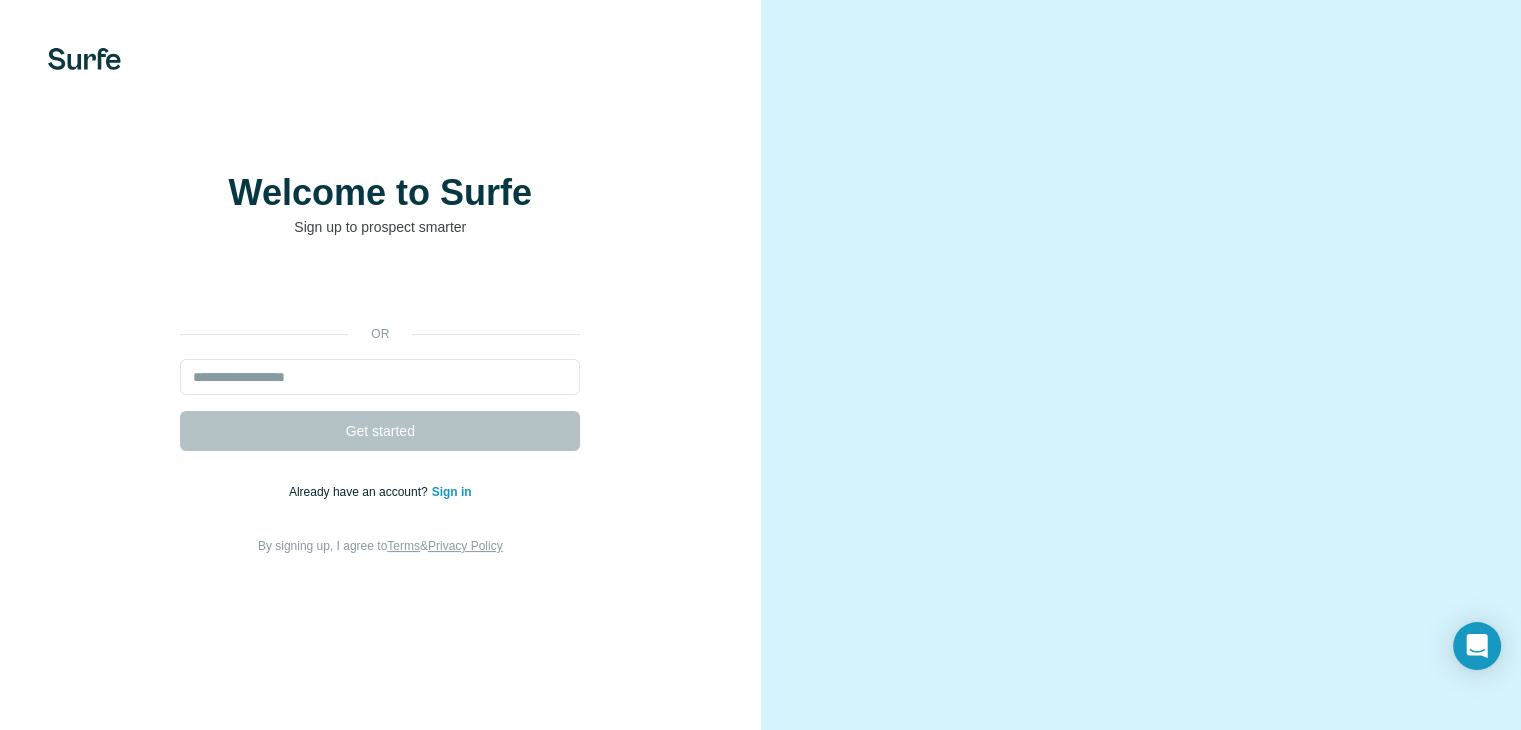 scroll, scrollTop: 0, scrollLeft: 0, axis: both 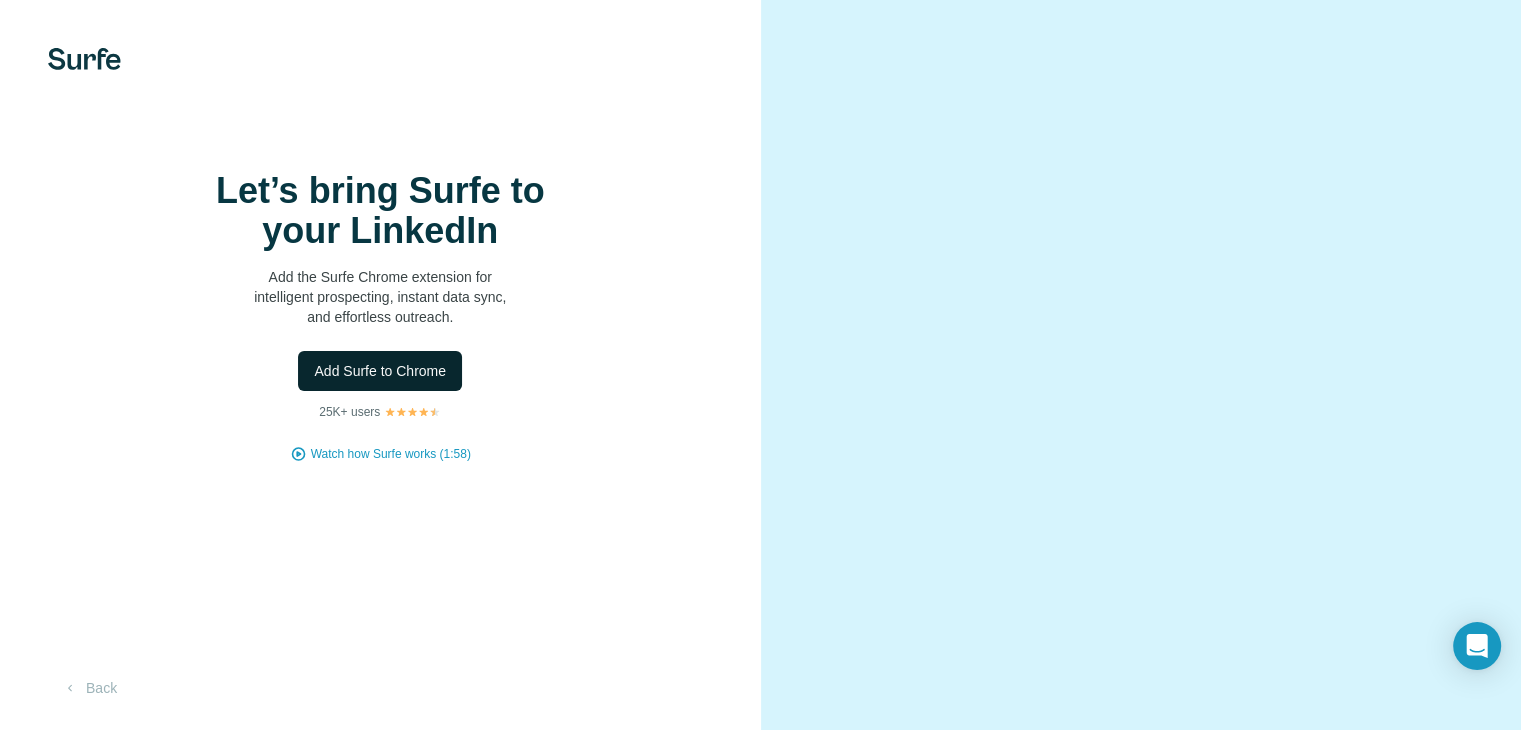 click on "Add Surfe to Chrome" at bounding box center (380, 371) 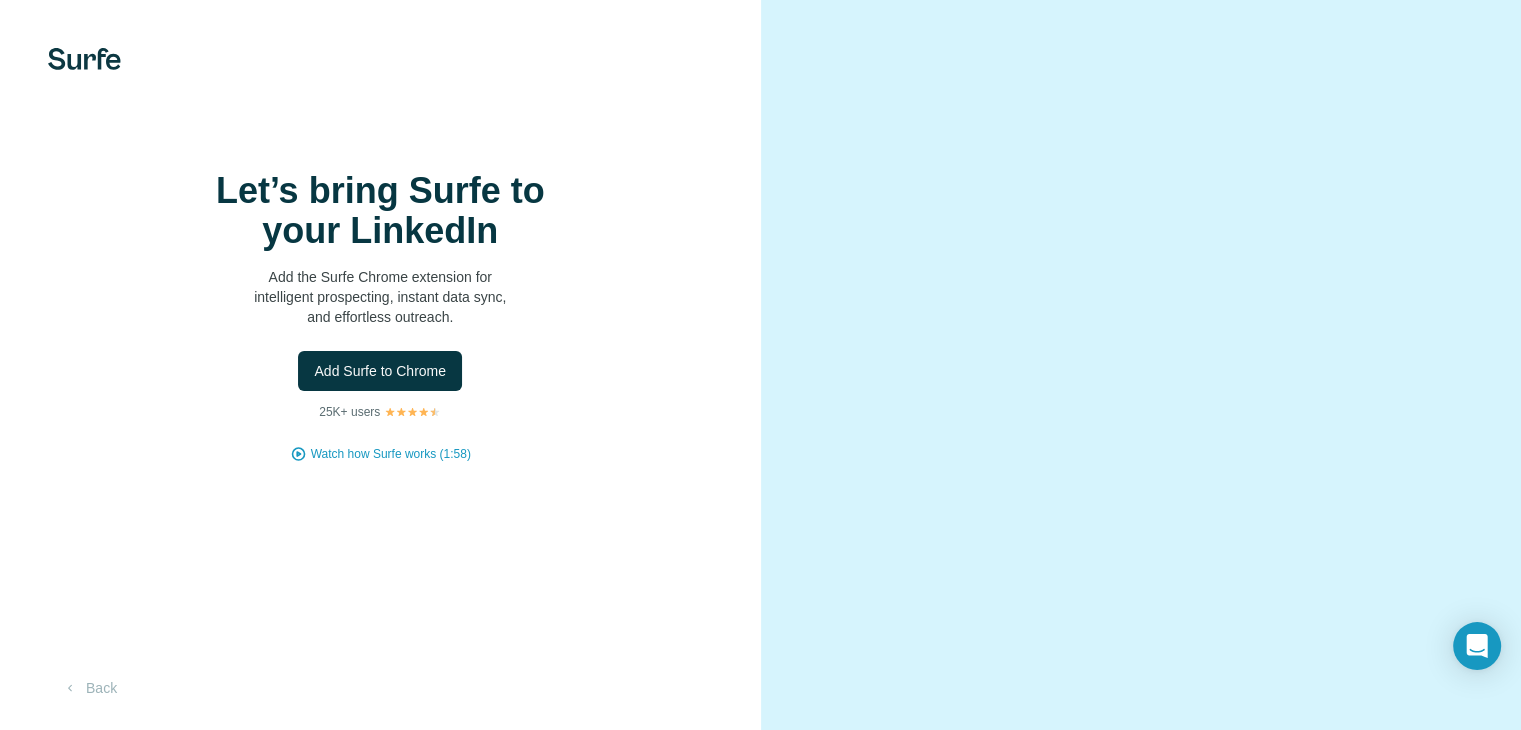 click on "Let’s bring Surfe to
your LinkedIn Add the Surfe Chrome extension for
intelligent prospecting, instant data sync,
and effortless outreach. Add Surfe to Chrome 25K+ users Watch how Surfe works (1:58) Back" at bounding box center (380, 365) 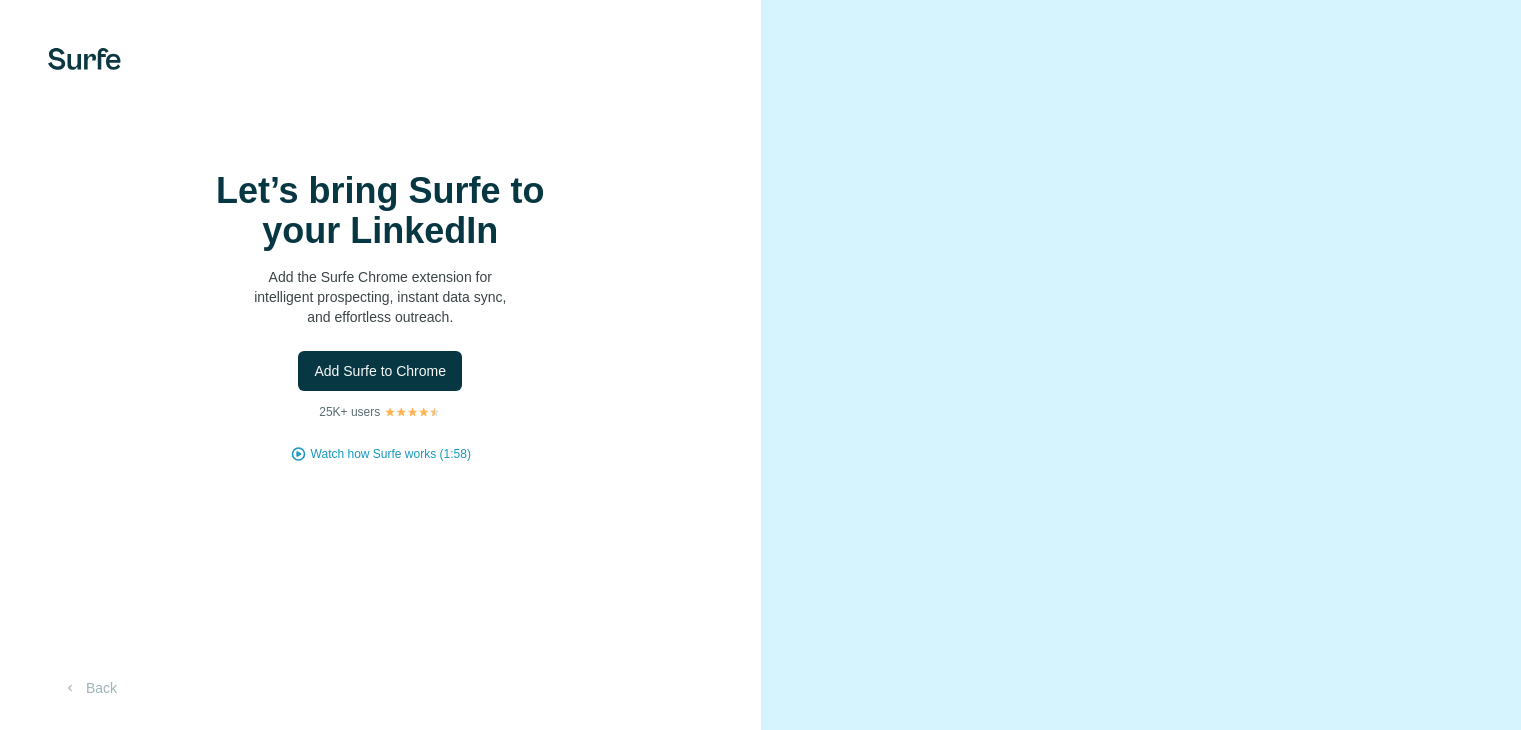 scroll, scrollTop: 0, scrollLeft: 0, axis: both 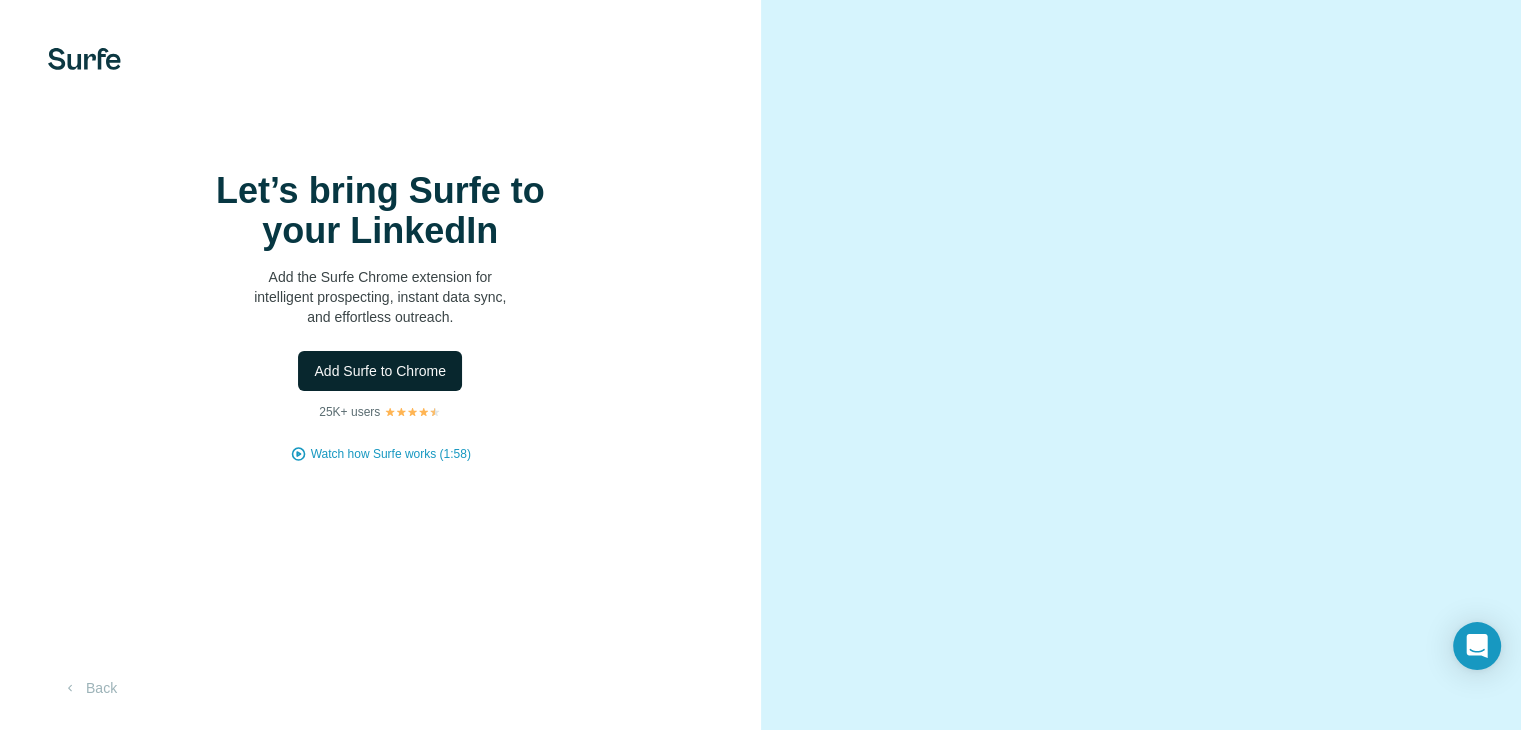 click on "Add Surfe to Chrome" at bounding box center (380, 371) 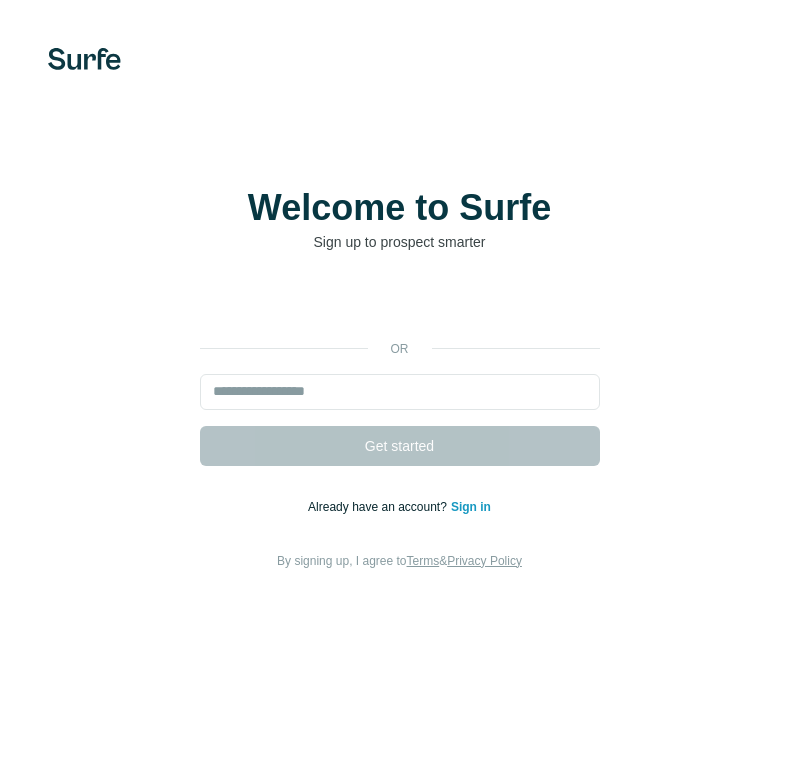 scroll, scrollTop: 0, scrollLeft: 0, axis: both 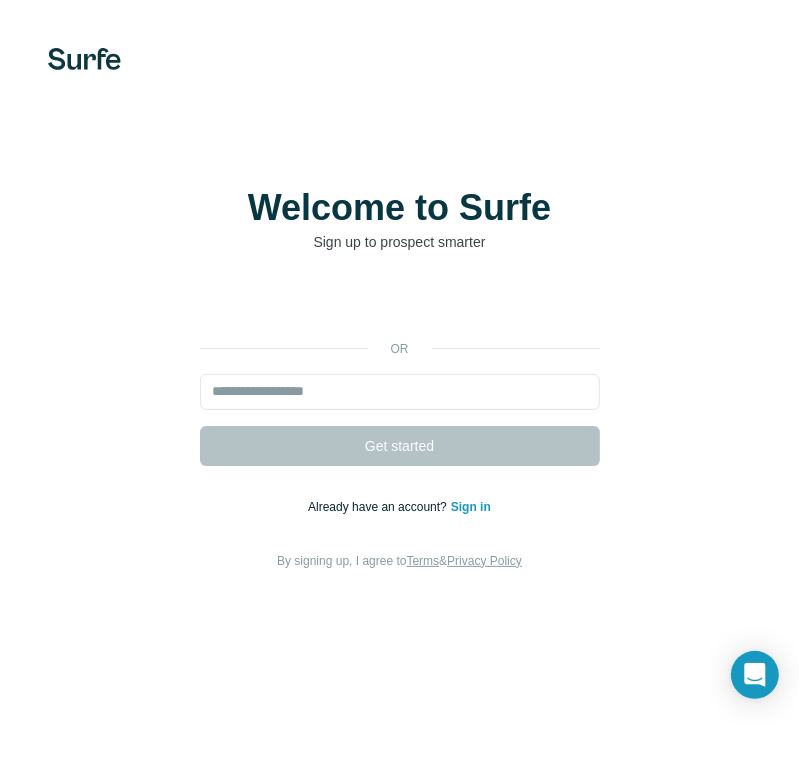 click on "or Get started Already have an account? Sign in By signing up, I agree to  Terms  &  Privacy Policy" at bounding box center [399, 428] 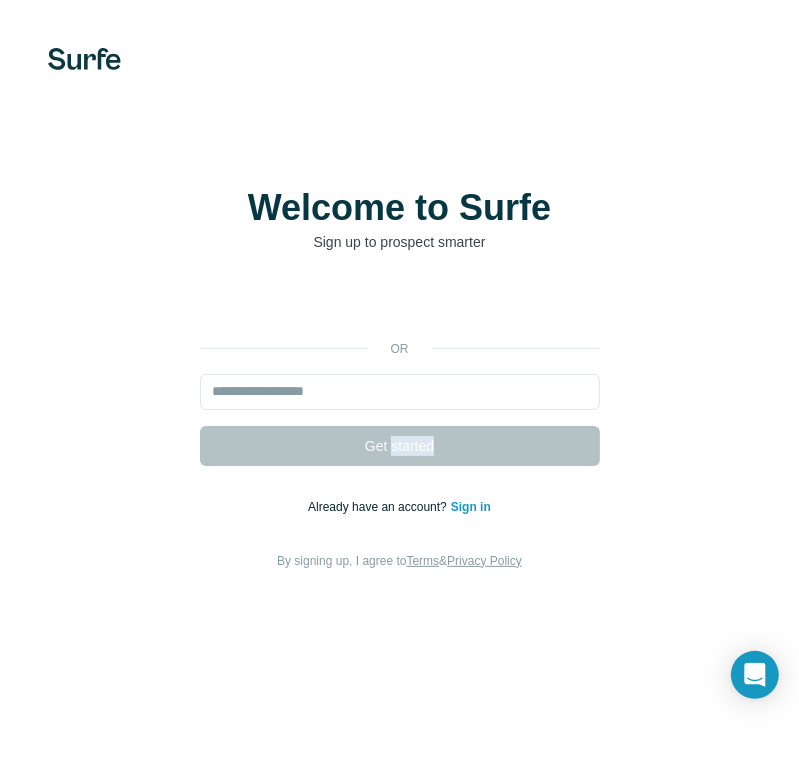 click on "Get started" at bounding box center [400, 420] 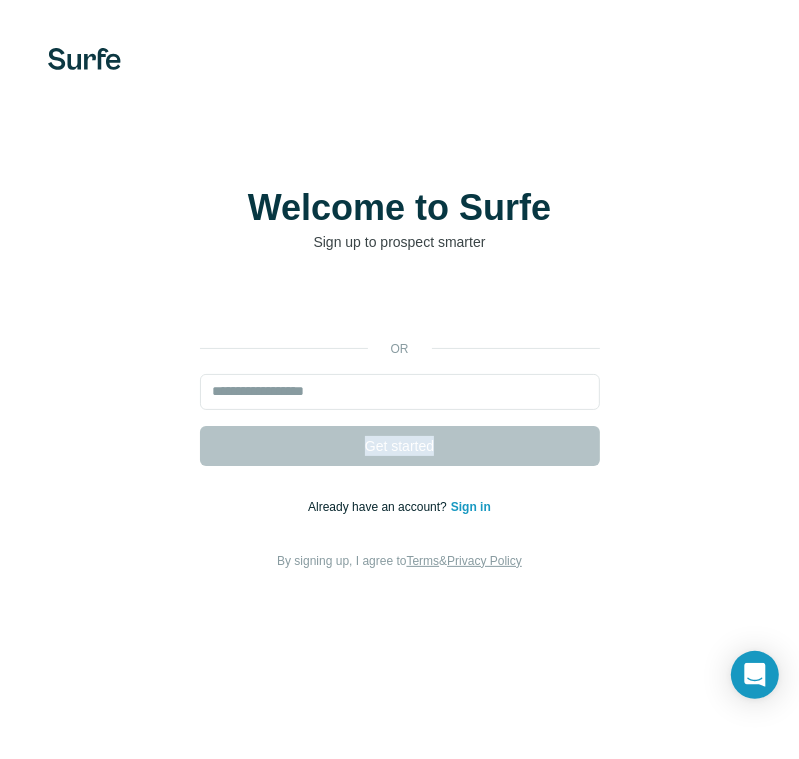 drag, startPoint x: 410, startPoint y: 462, endPoint x: 408, endPoint y: 451, distance: 11.18034 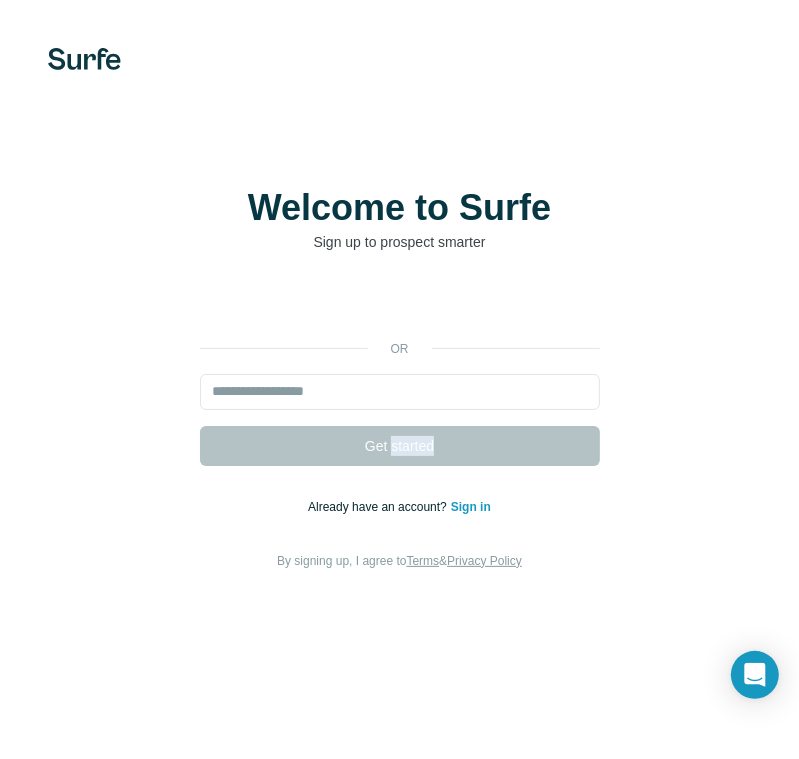 click on "Get started" at bounding box center (400, 420) 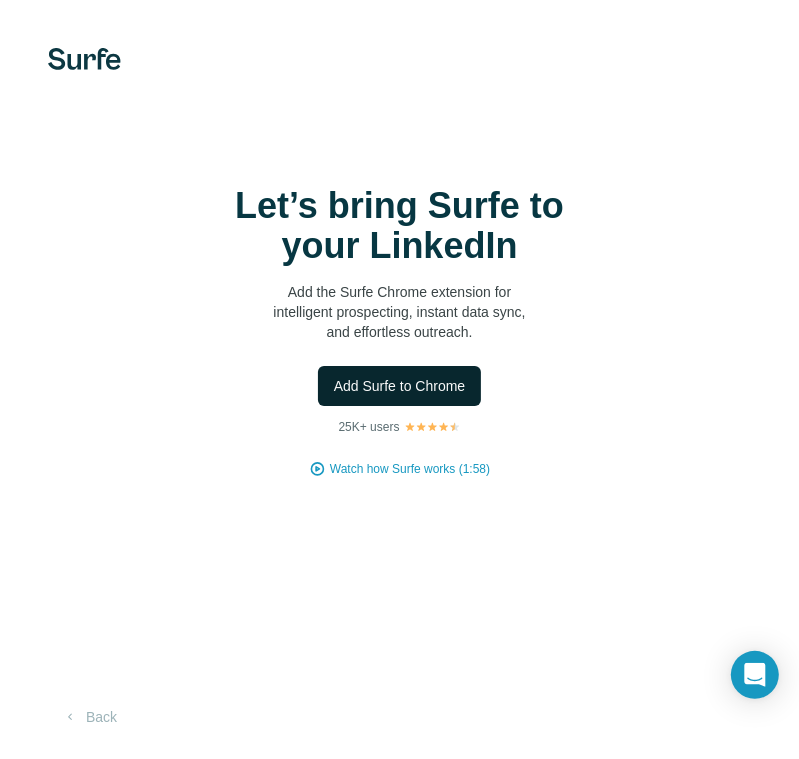 click on "Add Surfe to Chrome" at bounding box center (400, 386) 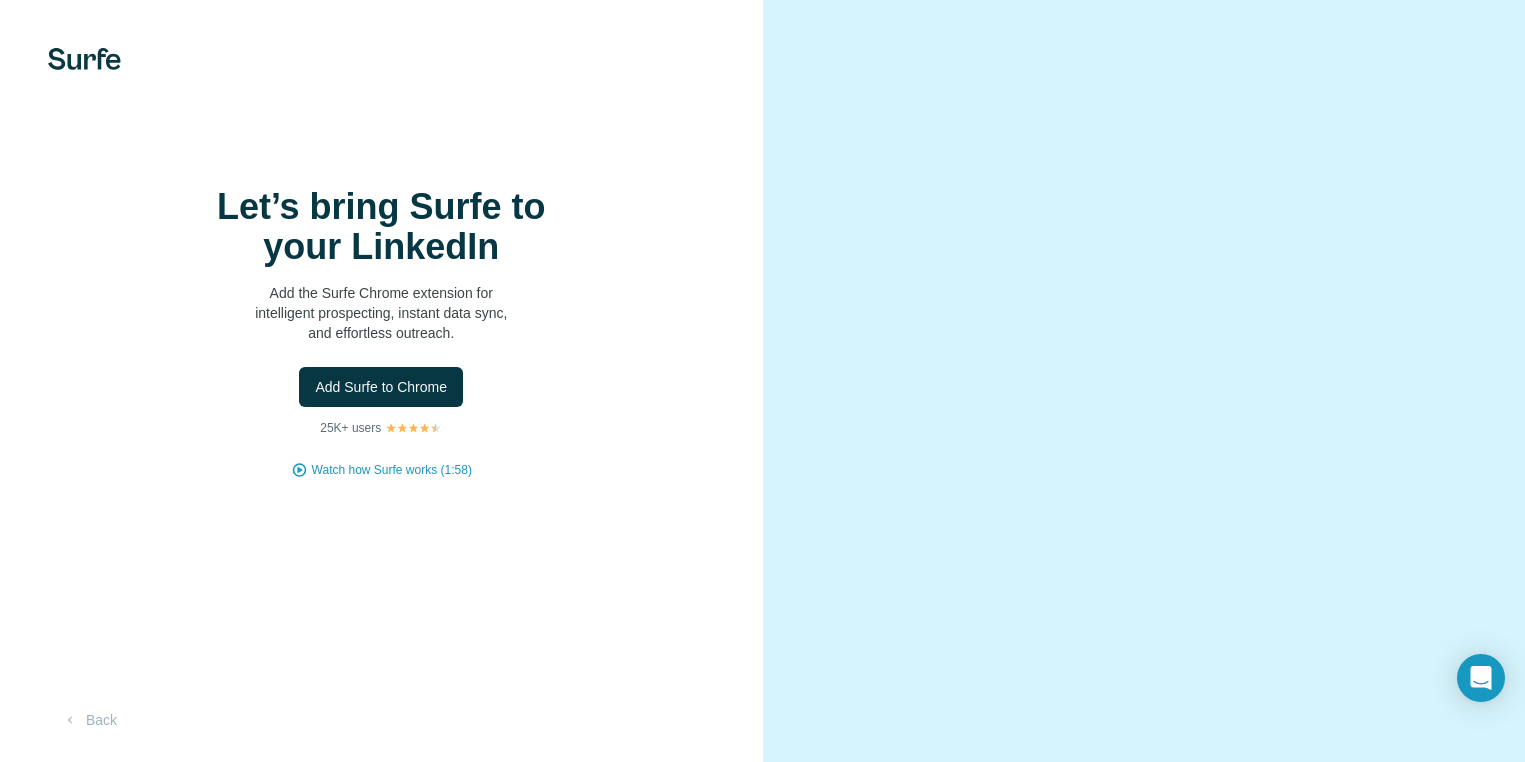 scroll, scrollTop: 0, scrollLeft: 0, axis: both 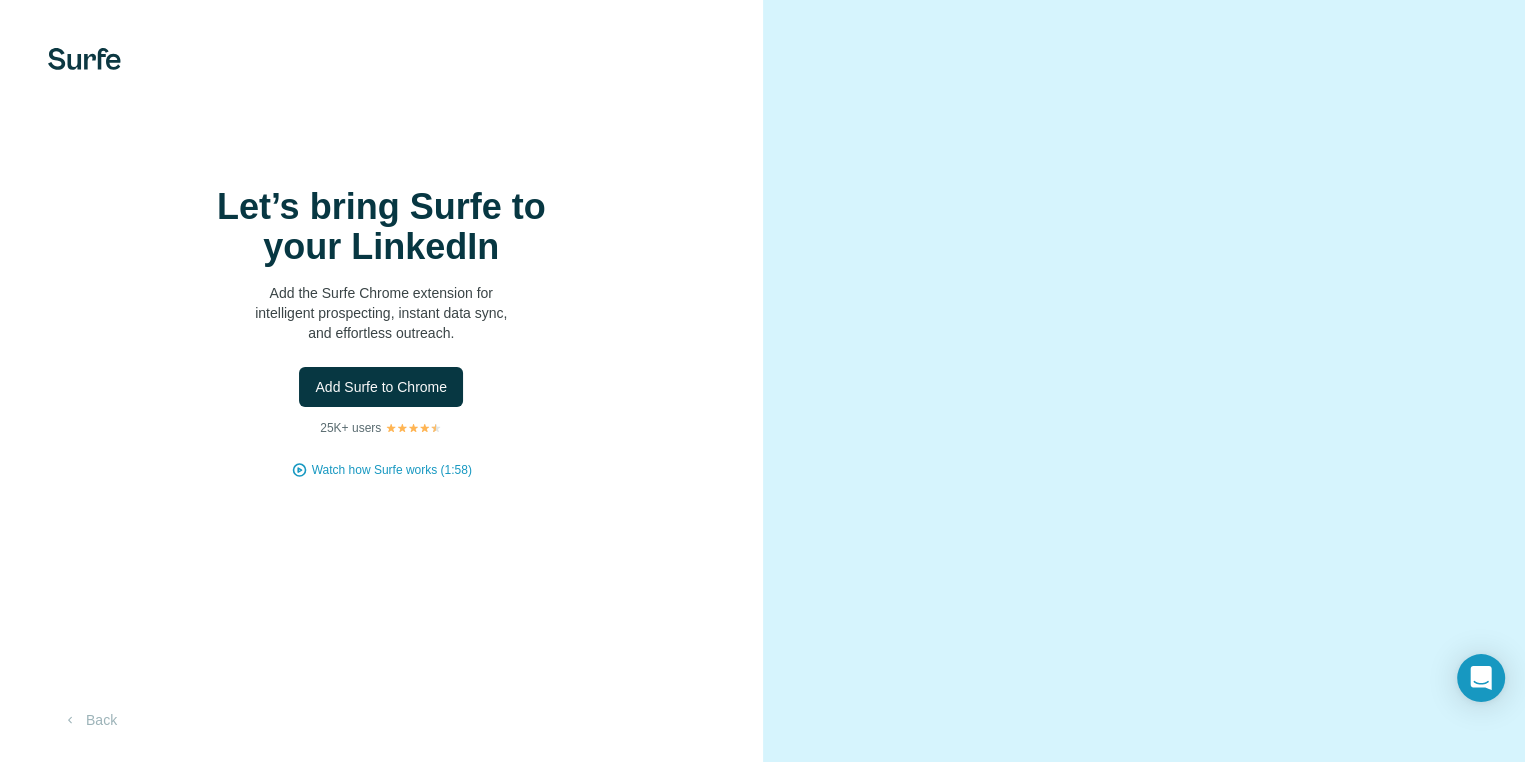 click on "Add Surfe to Chrome" at bounding box center [381, 387] 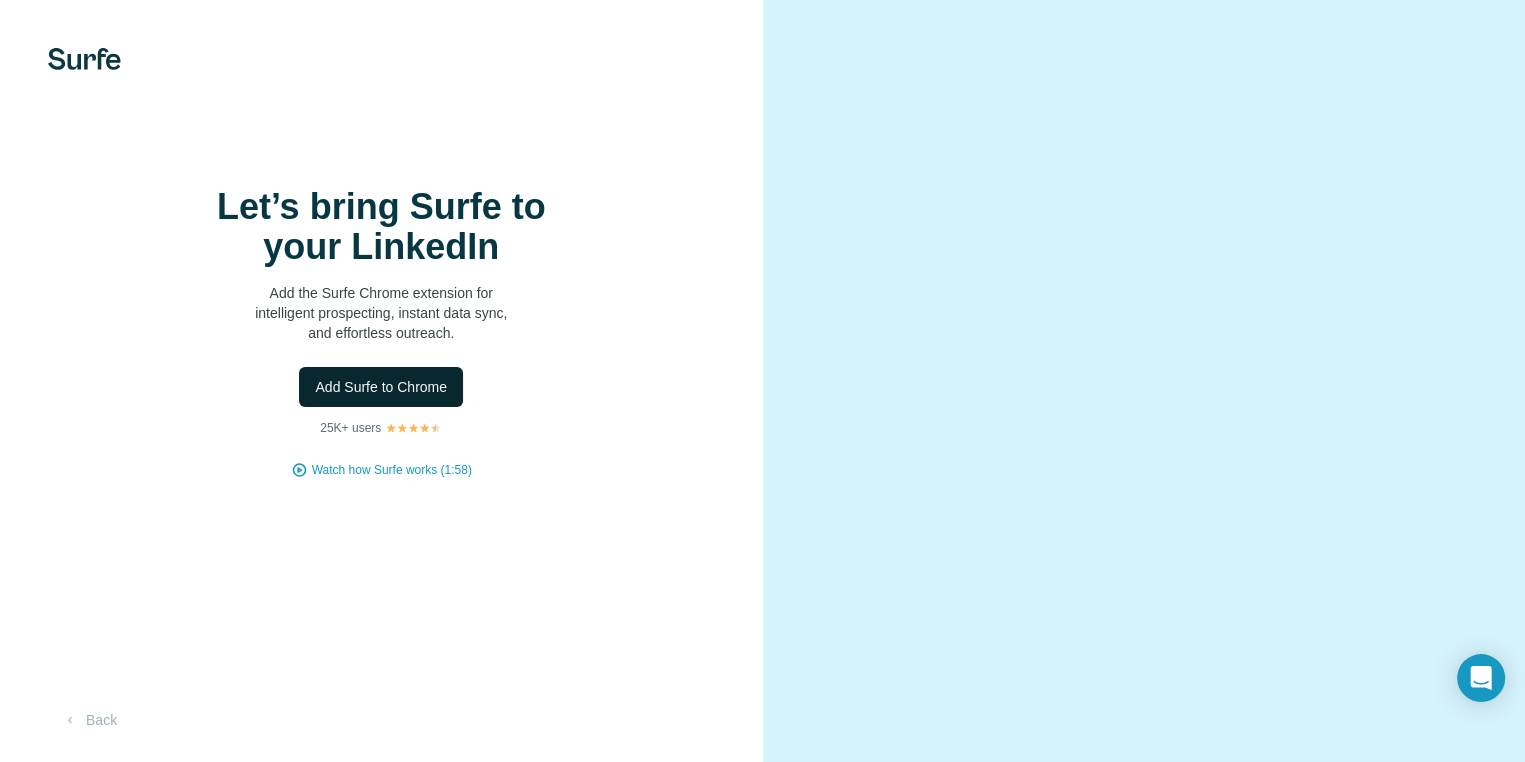 click on "Add Surfe to Chrome" at bounding box center [381, 387] 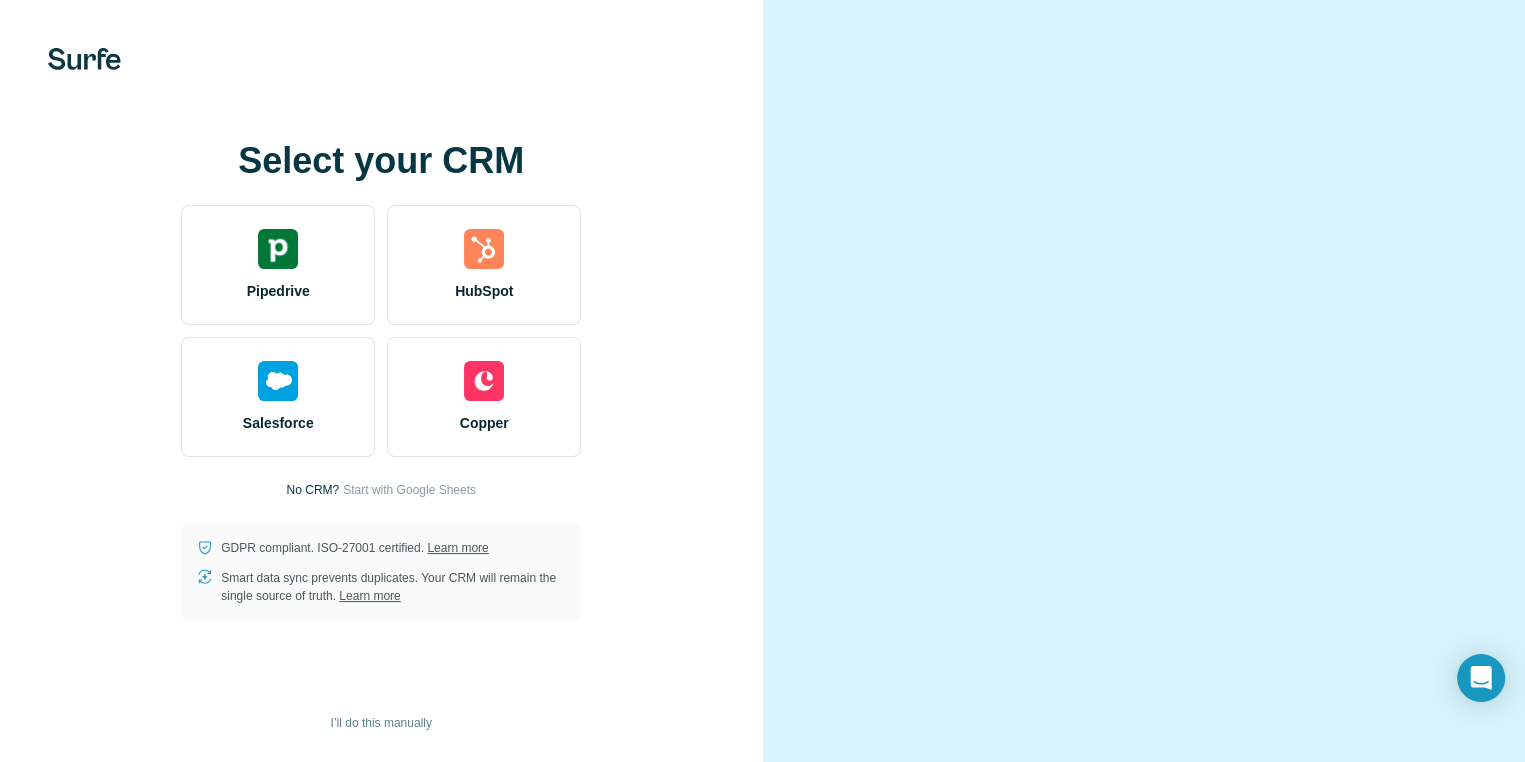 click on "Select your CRM Pipedrive HubSpot Salesforce Copper No CRM? Start with Google Sheets GDPR compliant. ISO-27001 certified.   Learn more Smart data sync prevents duplicates. Your CRM will remain the single source of truth.   Learn more I’ll do this manually" at bounding box center [381, 381] 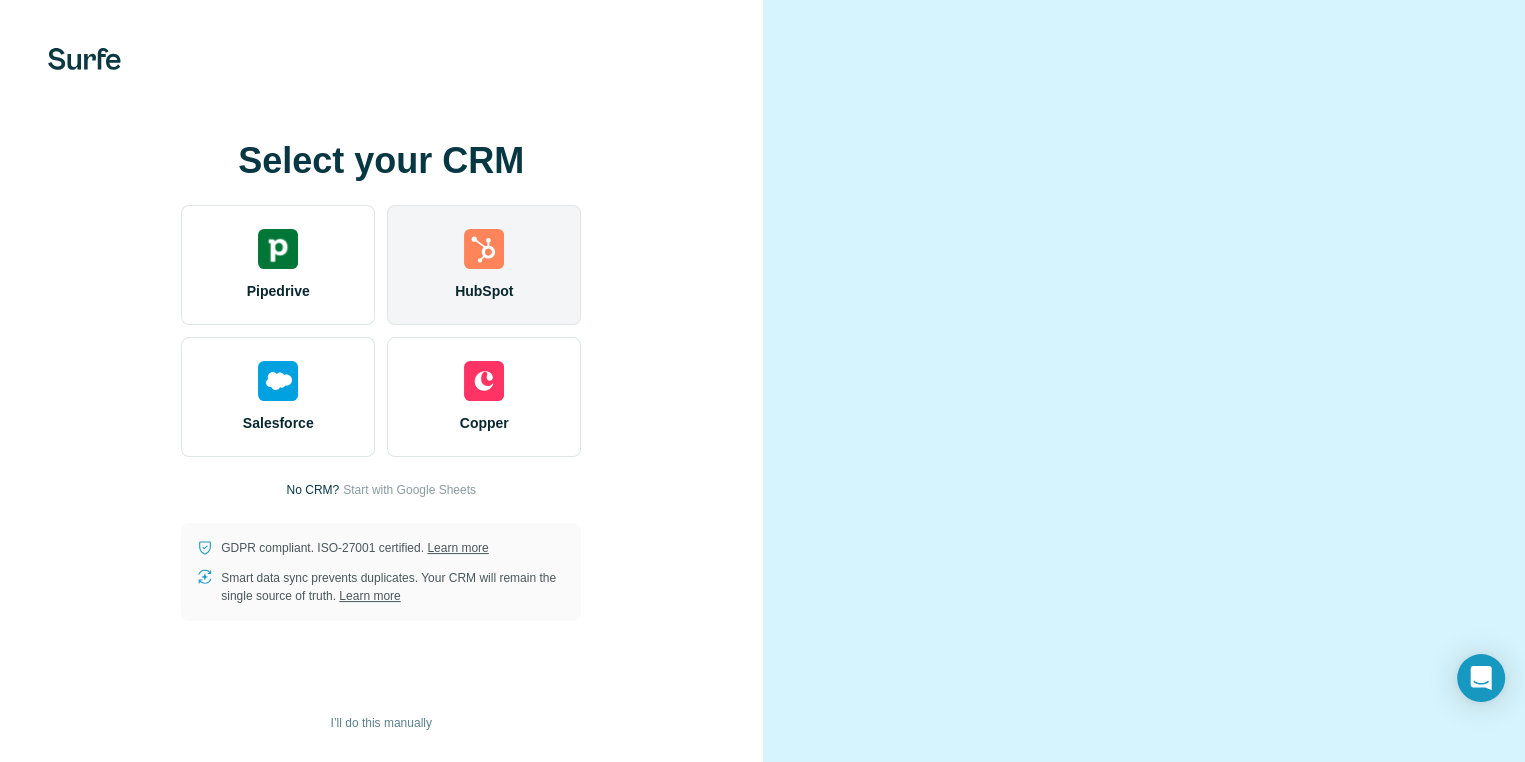 scroll, scrollTop: 0, scrollLeft: 0, axis: both 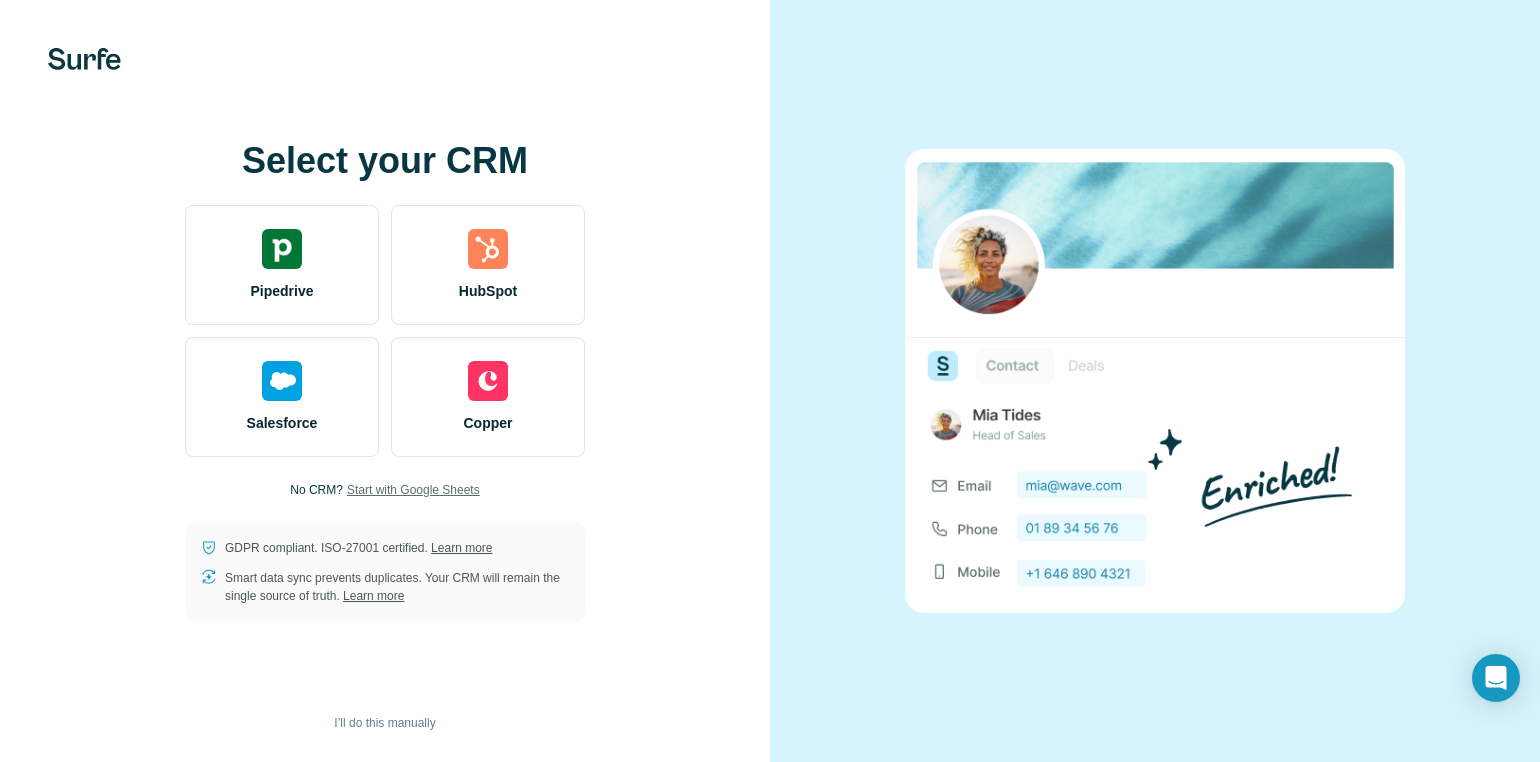 click on "Start with Google Sheets" at bounding box center (413, 490) 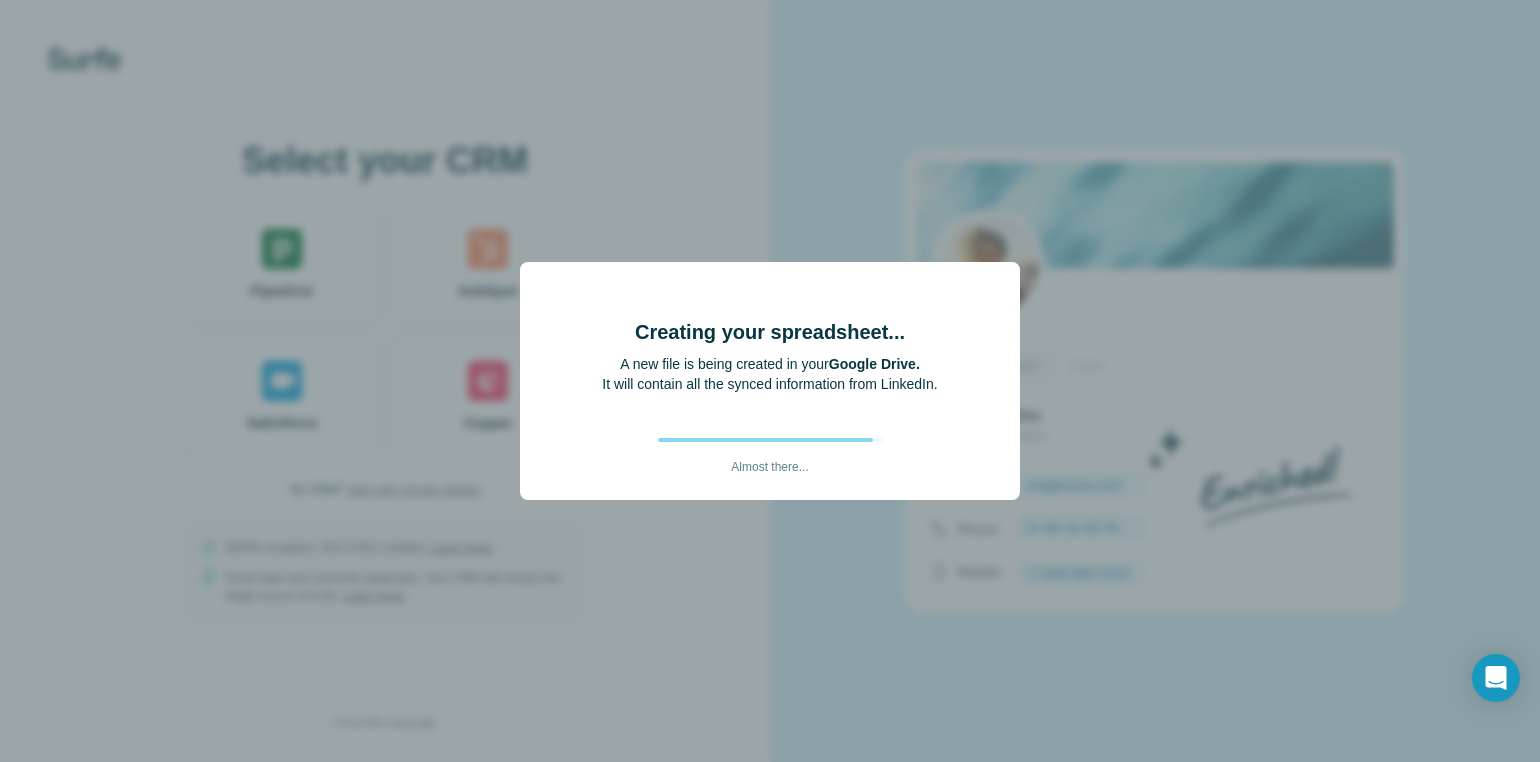 click on "Creating your spreadsheet... A new file is being created in your  Google Drive.  It will contain all the synced information from LinkedIn. Almost there..." at bounding box center (770, 381) 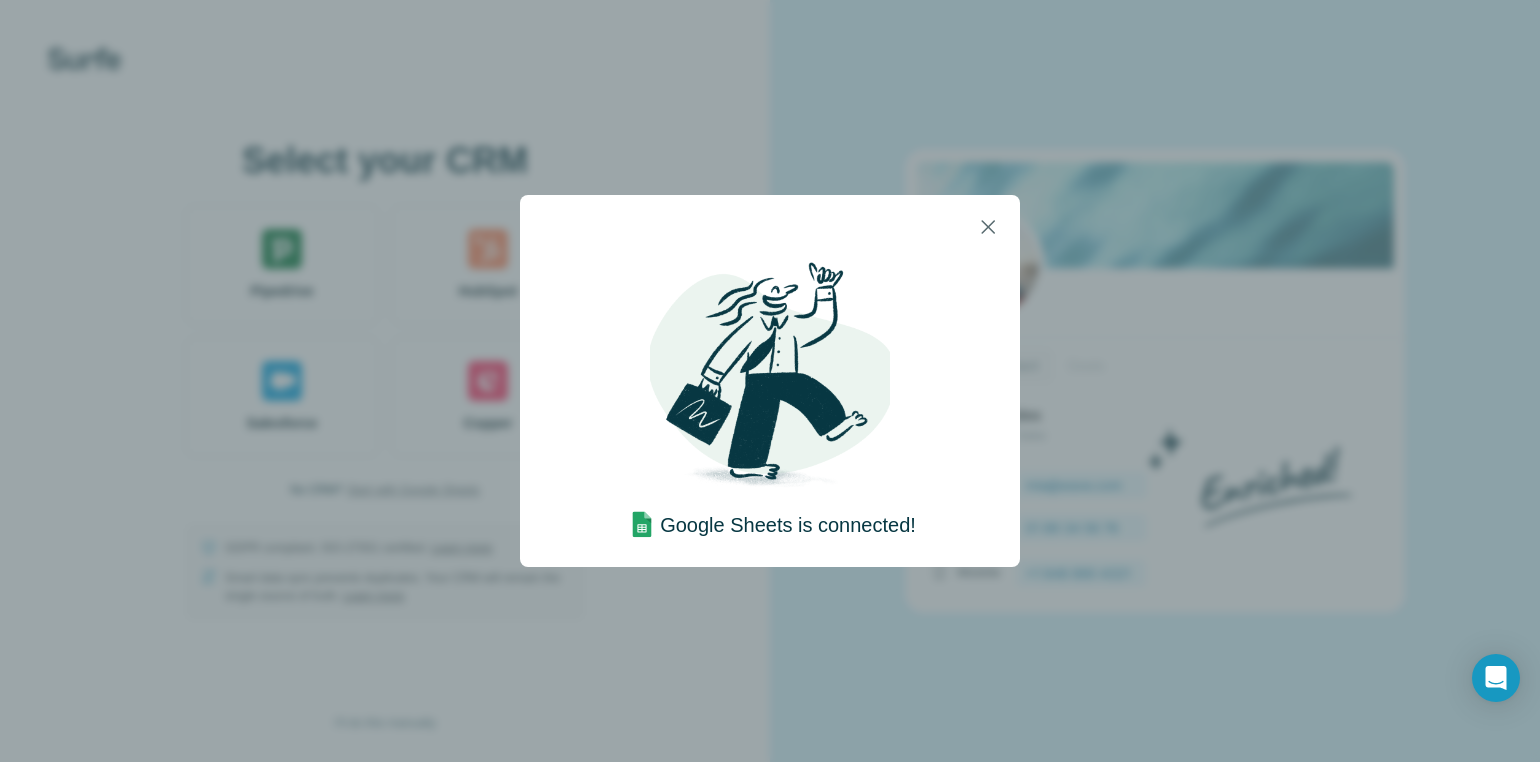 click on "Google Sheets is connected!" at bounding box center [770, 413] 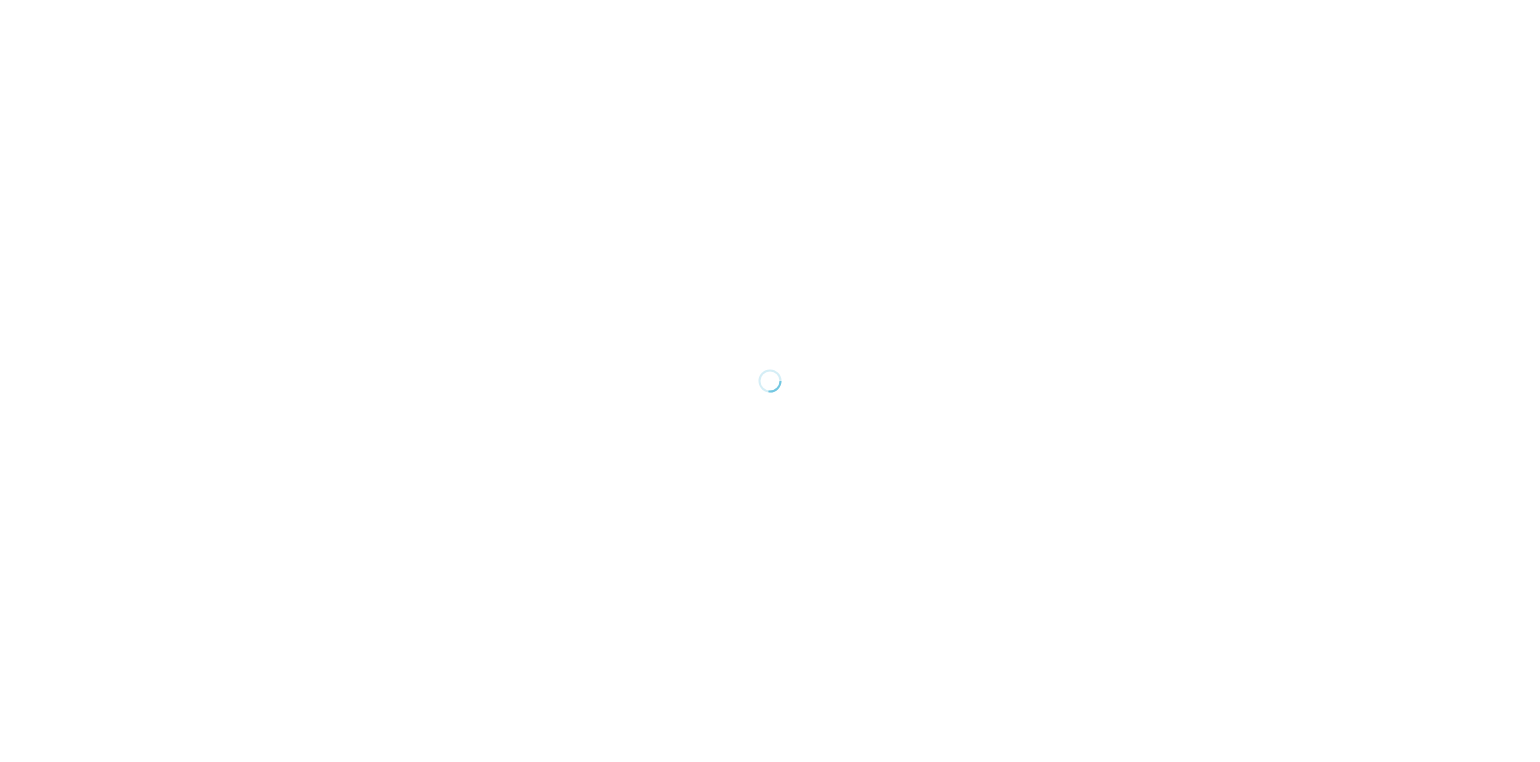 scroll, scrollTop: 0, scrollLeft: 0, axis: both 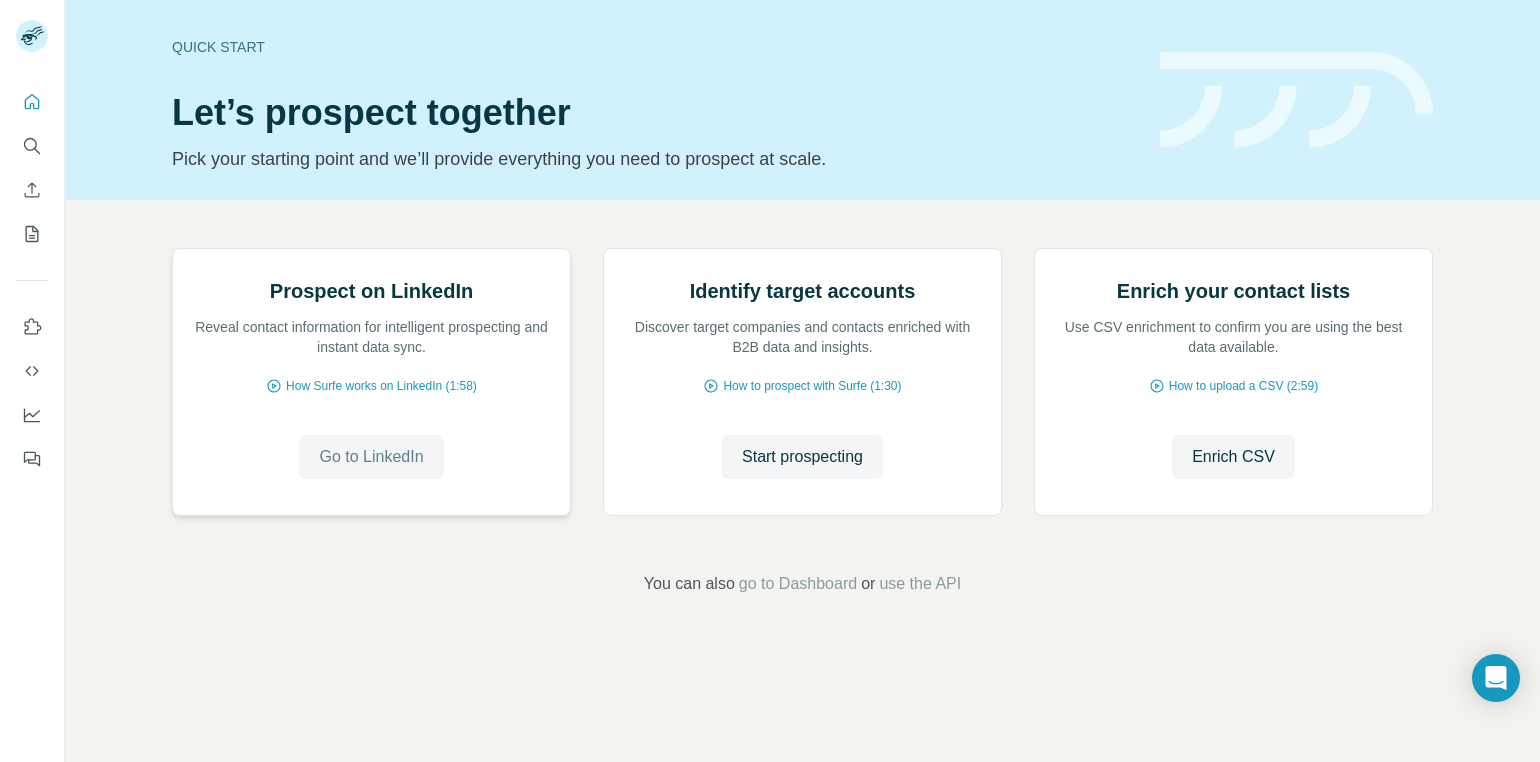 click on "Go to LinkedIn" at bounding box center (371, 457) 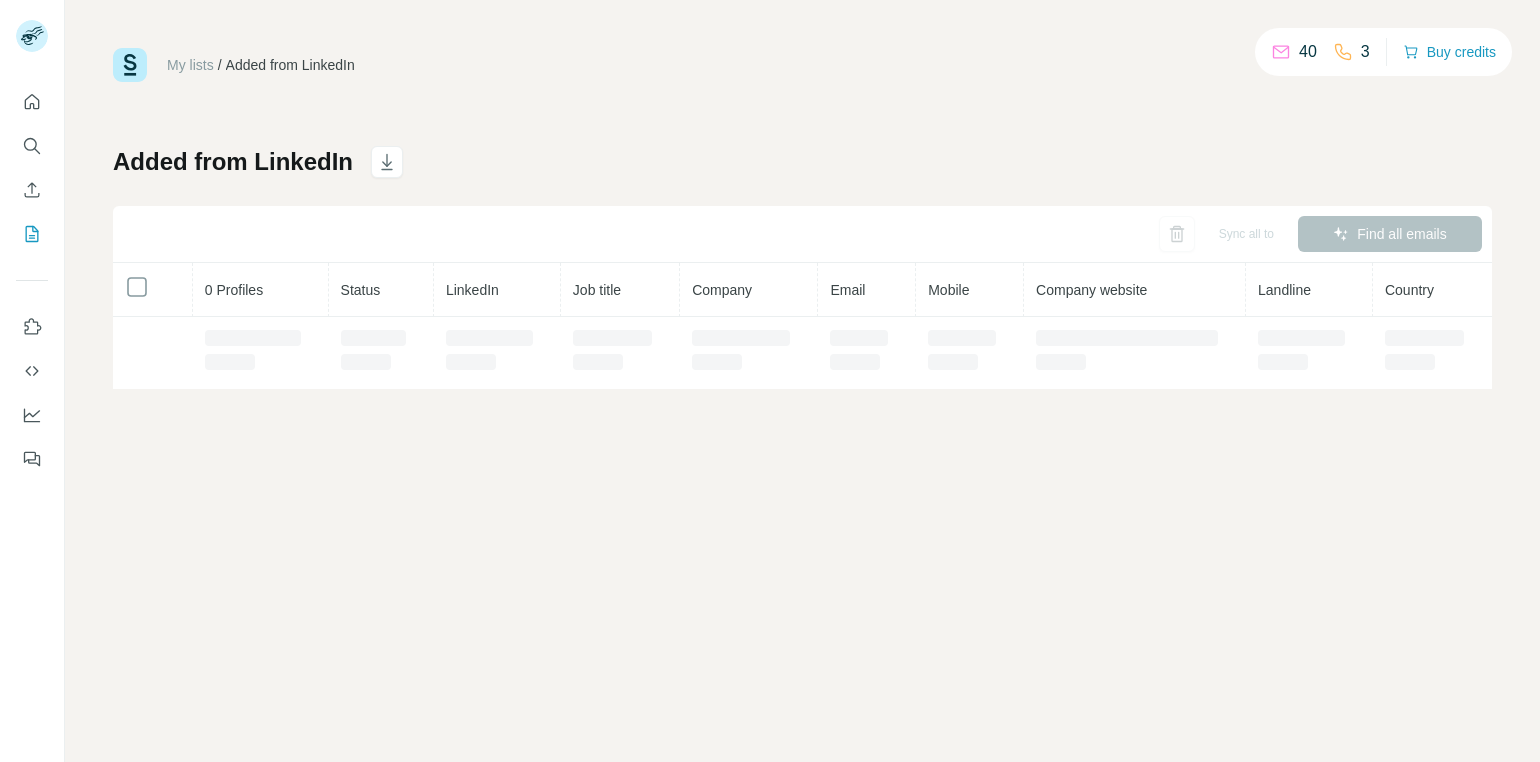 scroll, scrollTop: 0, scrollLeft: 0, axis: both 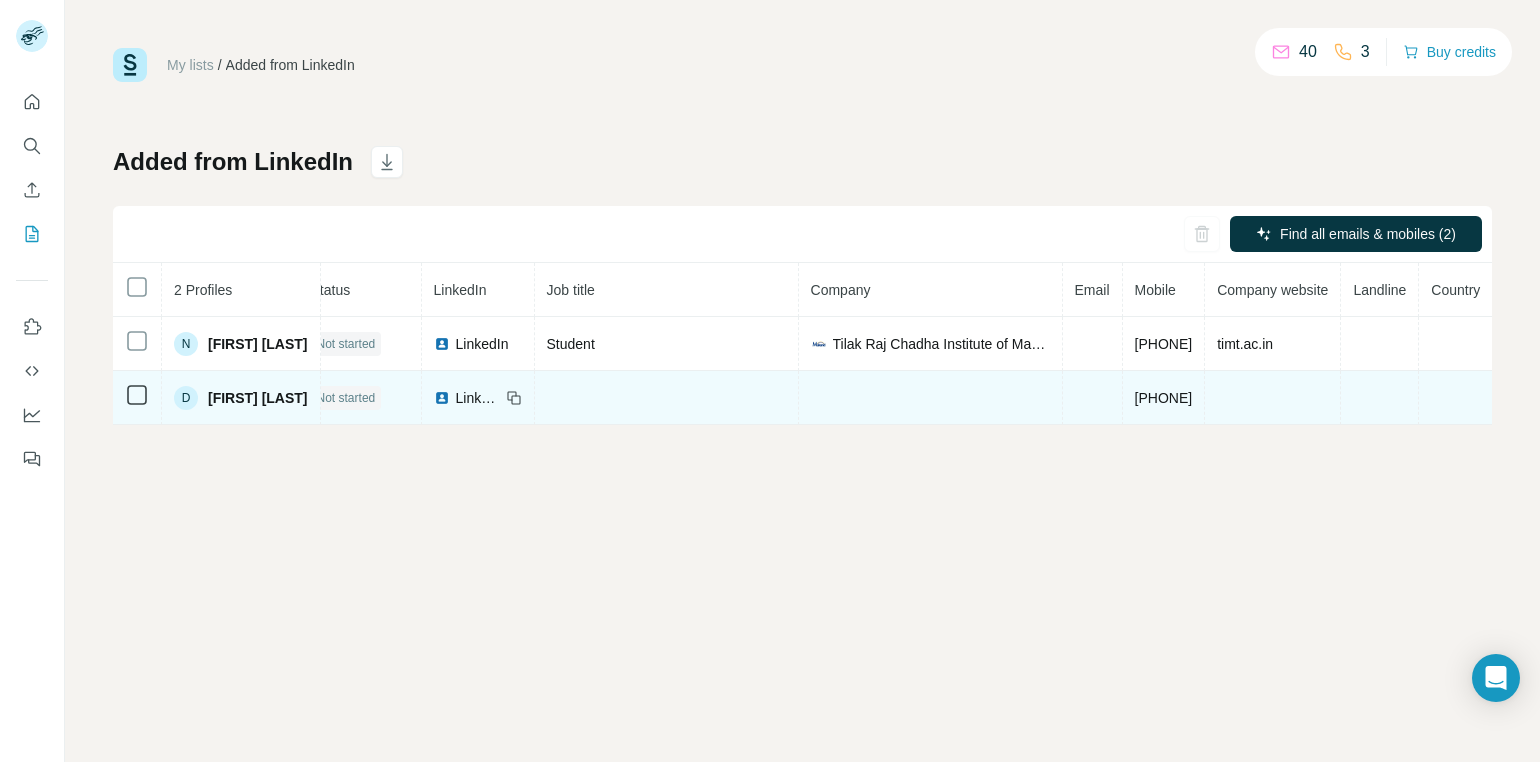 click on "[PHONE]" at bounding box center [1164, 398] 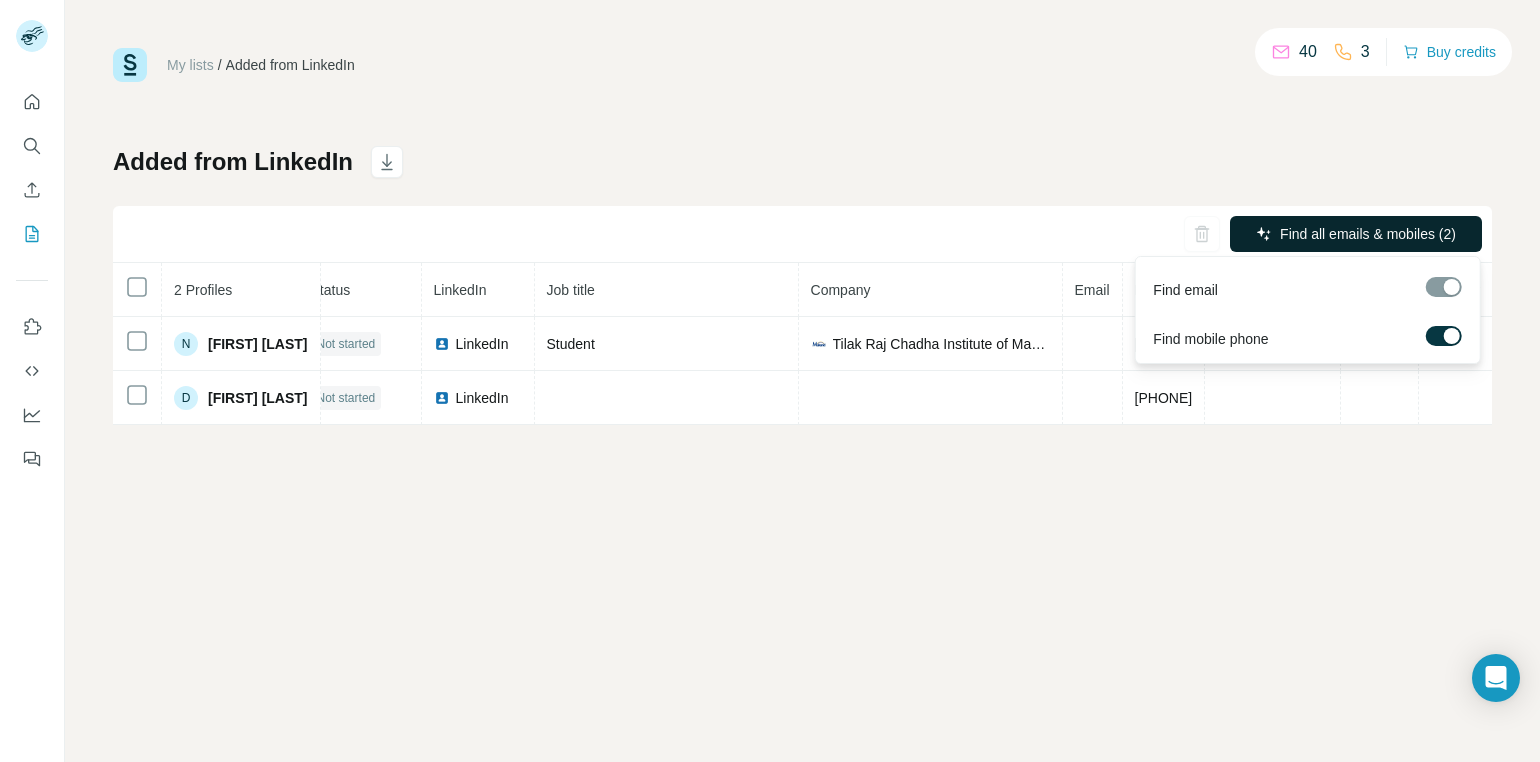 click on "Find all emails & mobiles (2)" at bounding box center [1368, 234] 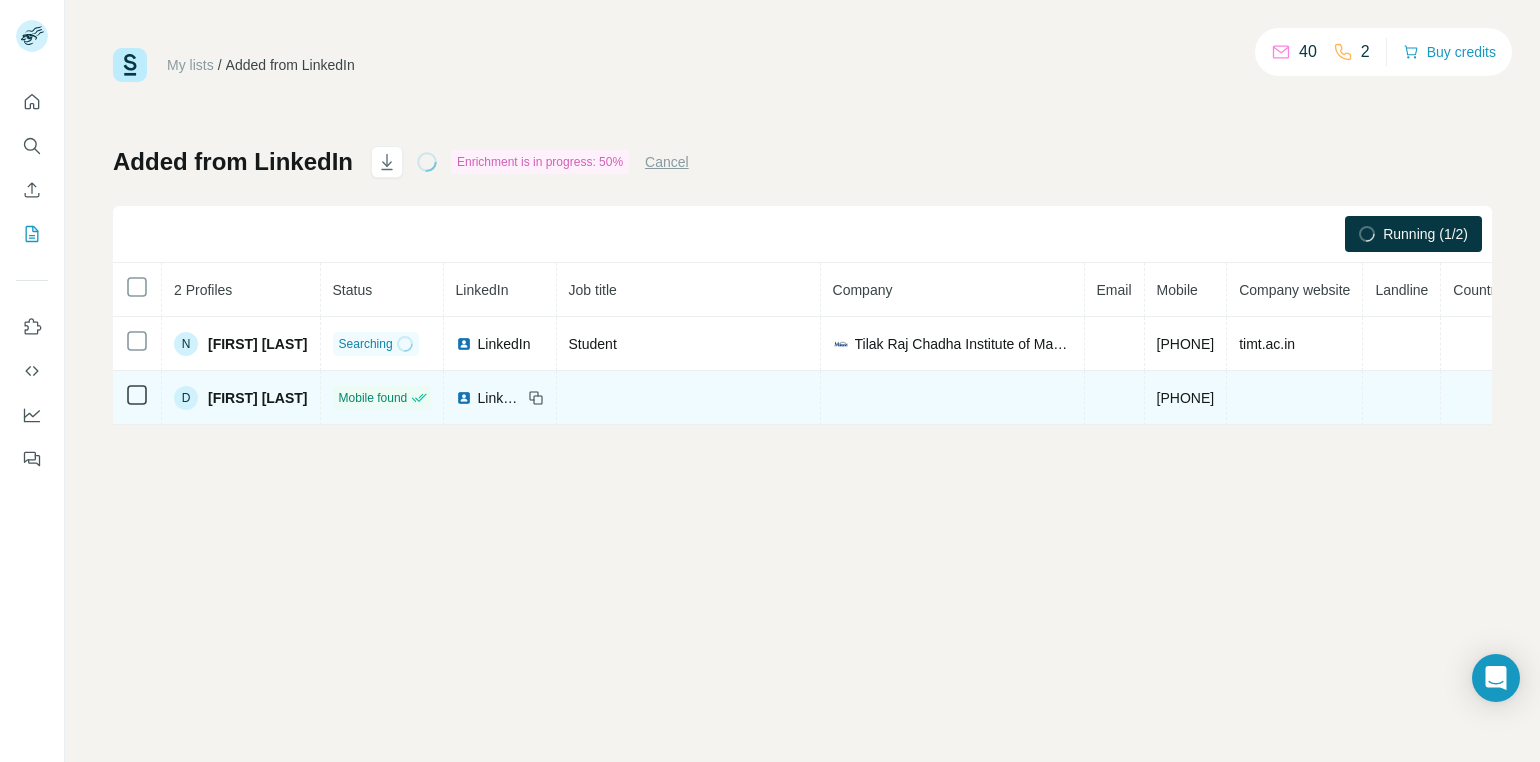 scroll, scrollTop: 0, scrollLeft: 89, axis: horizontal 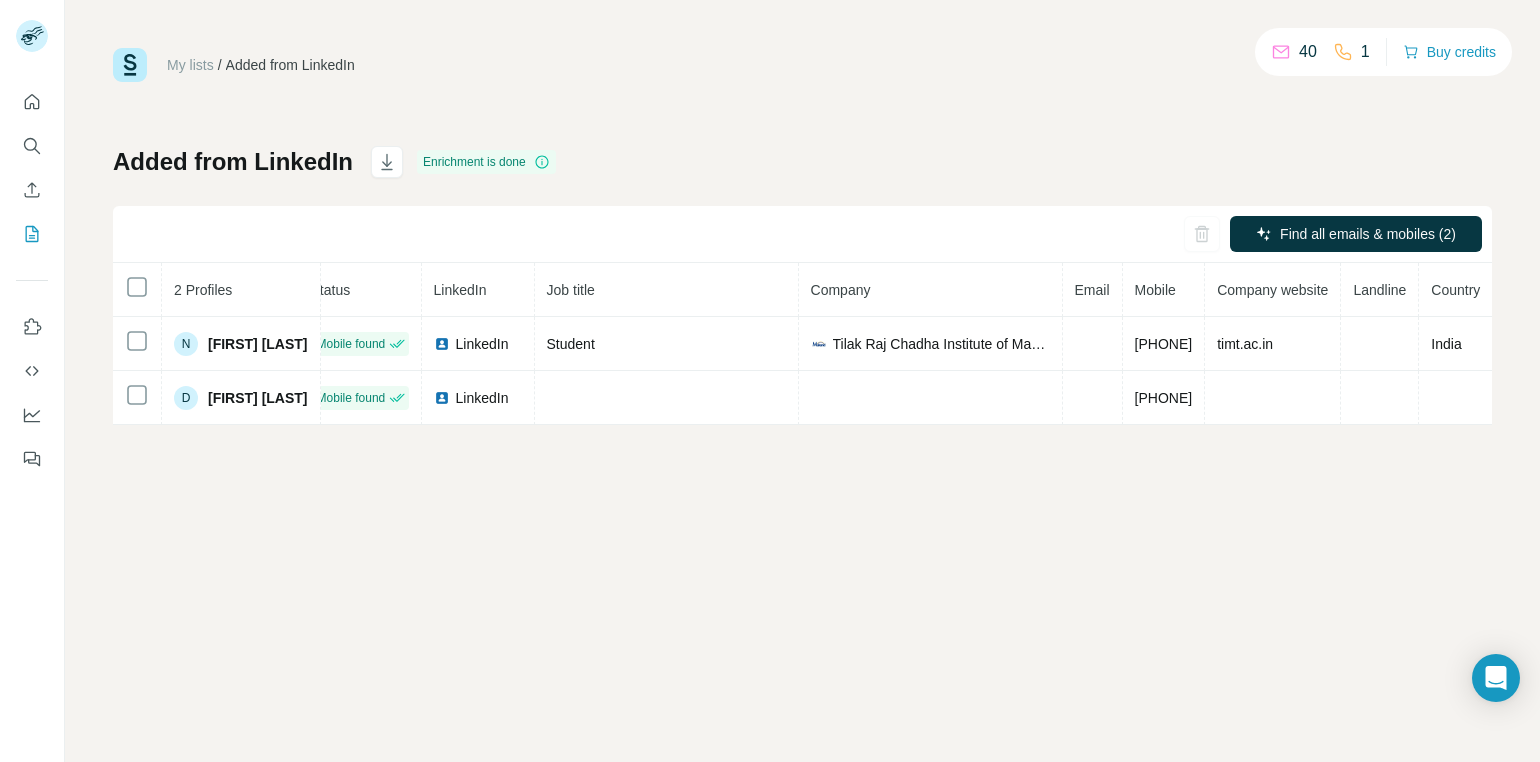 click on "Enrichment is done" at bounding box center [486, 162] 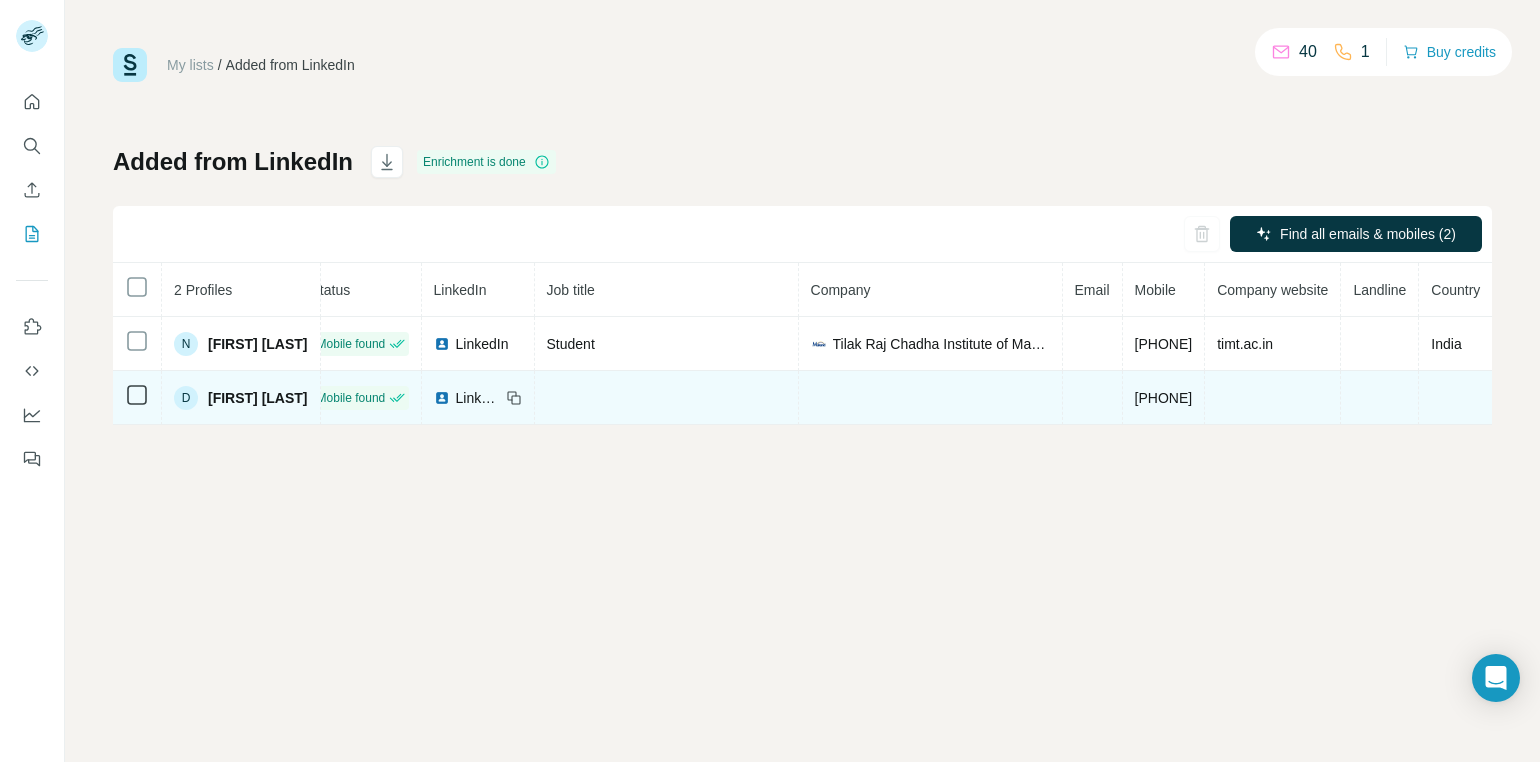 click at bounding box center (1093, 398) 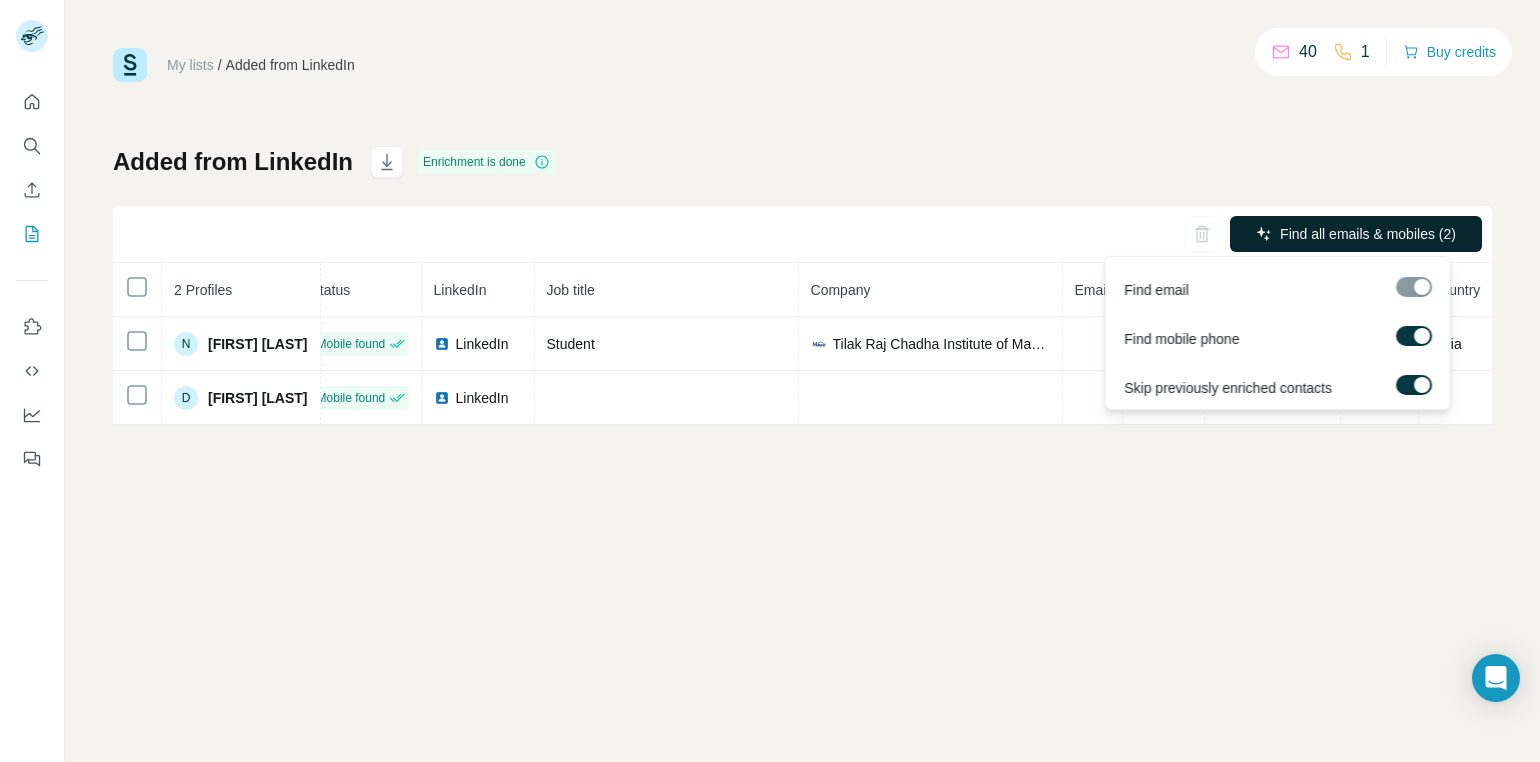 click on "Find all emails & mobiles (2)" at bounding box center [1368, 234] 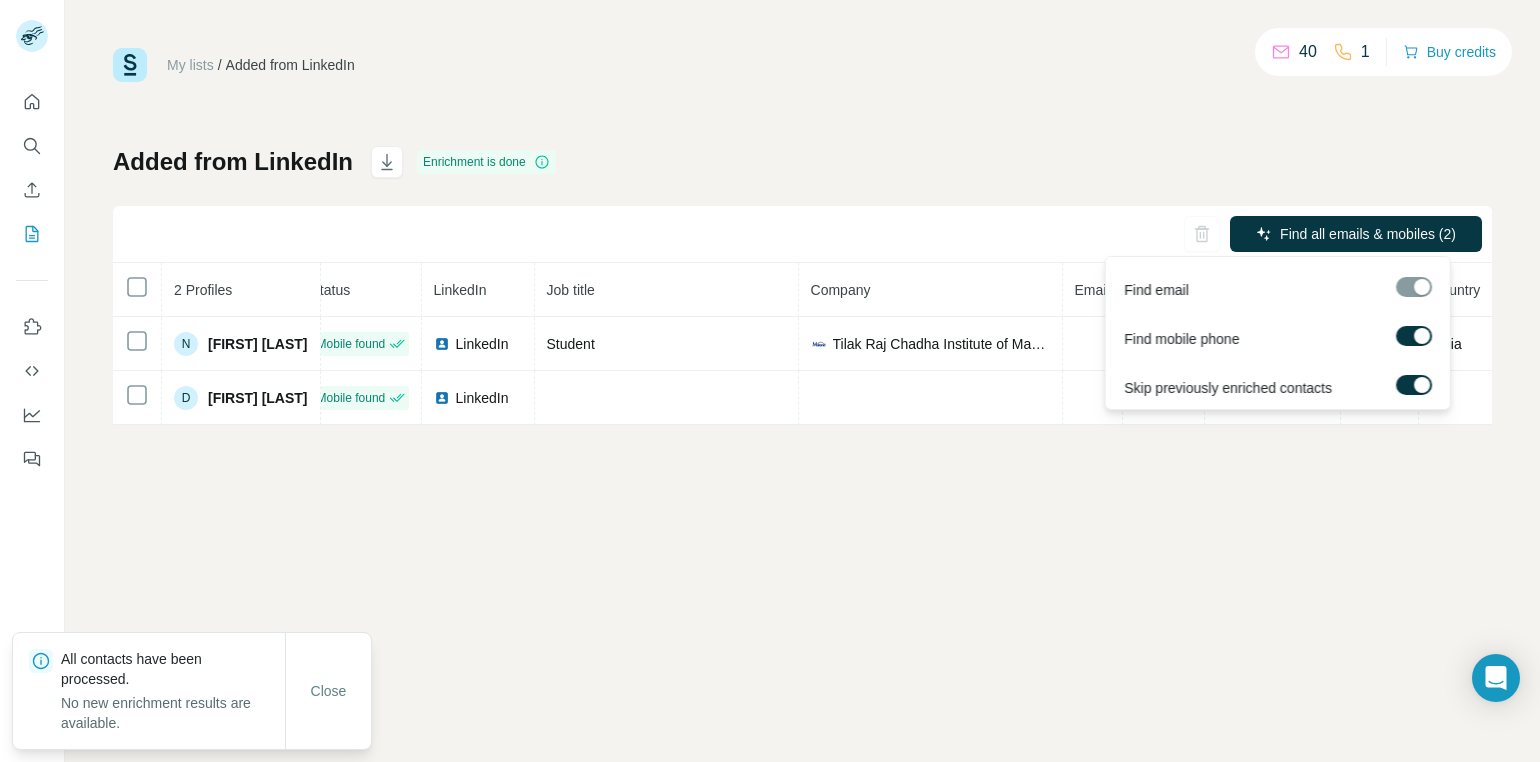 click at bounding box center [1414, 287] 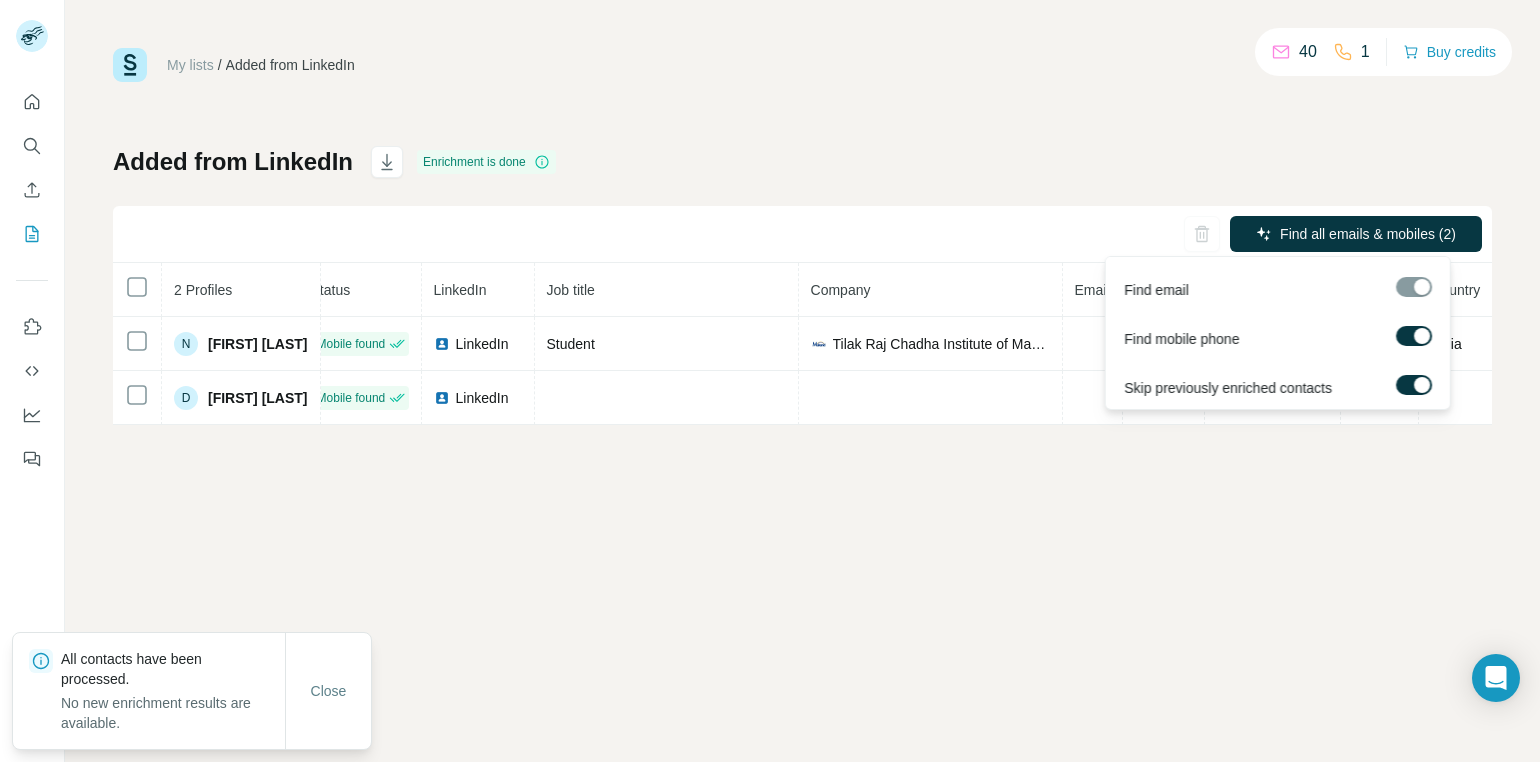 click at bounding box center (1414, 287) 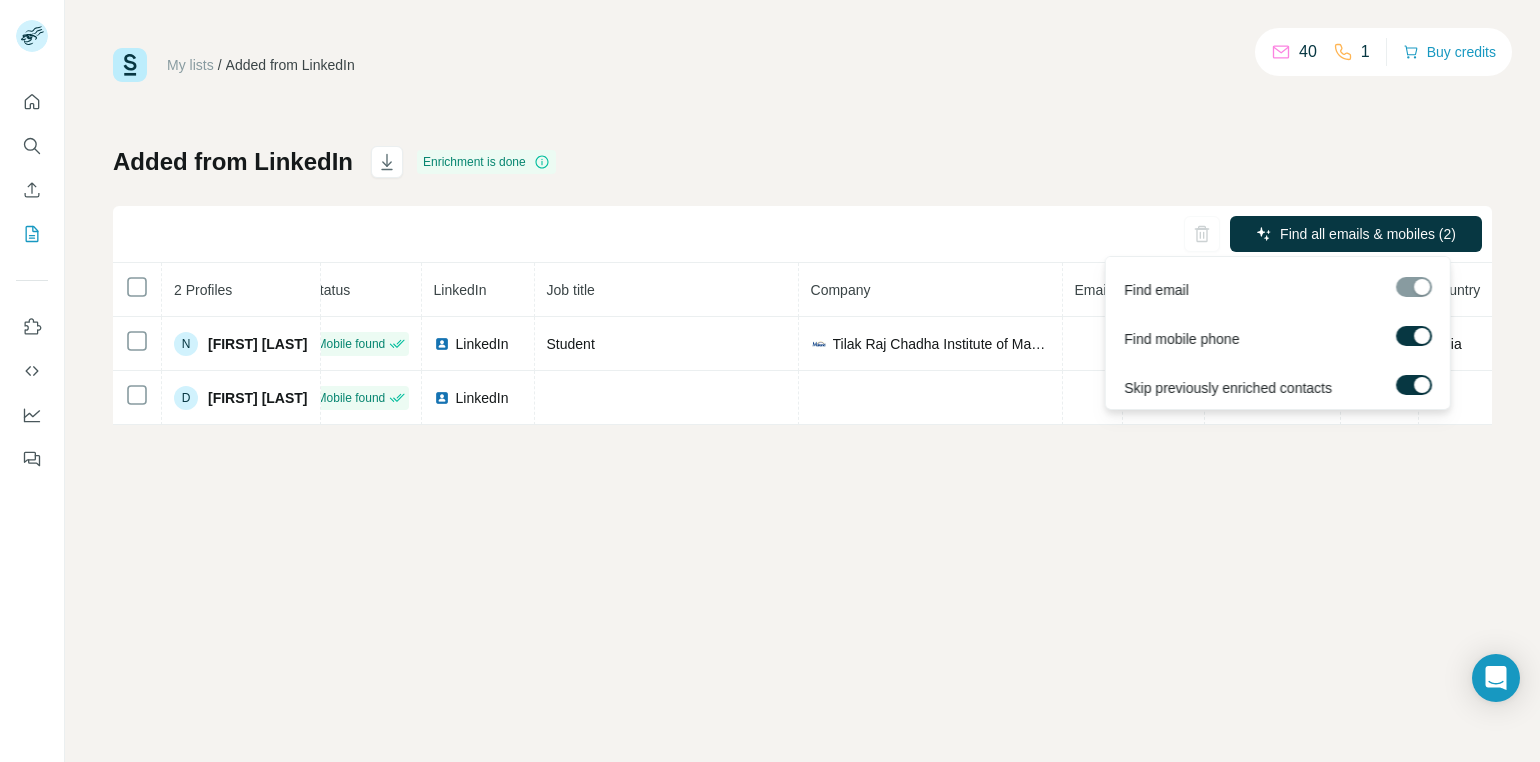 click at bounding box center (1414, 336) 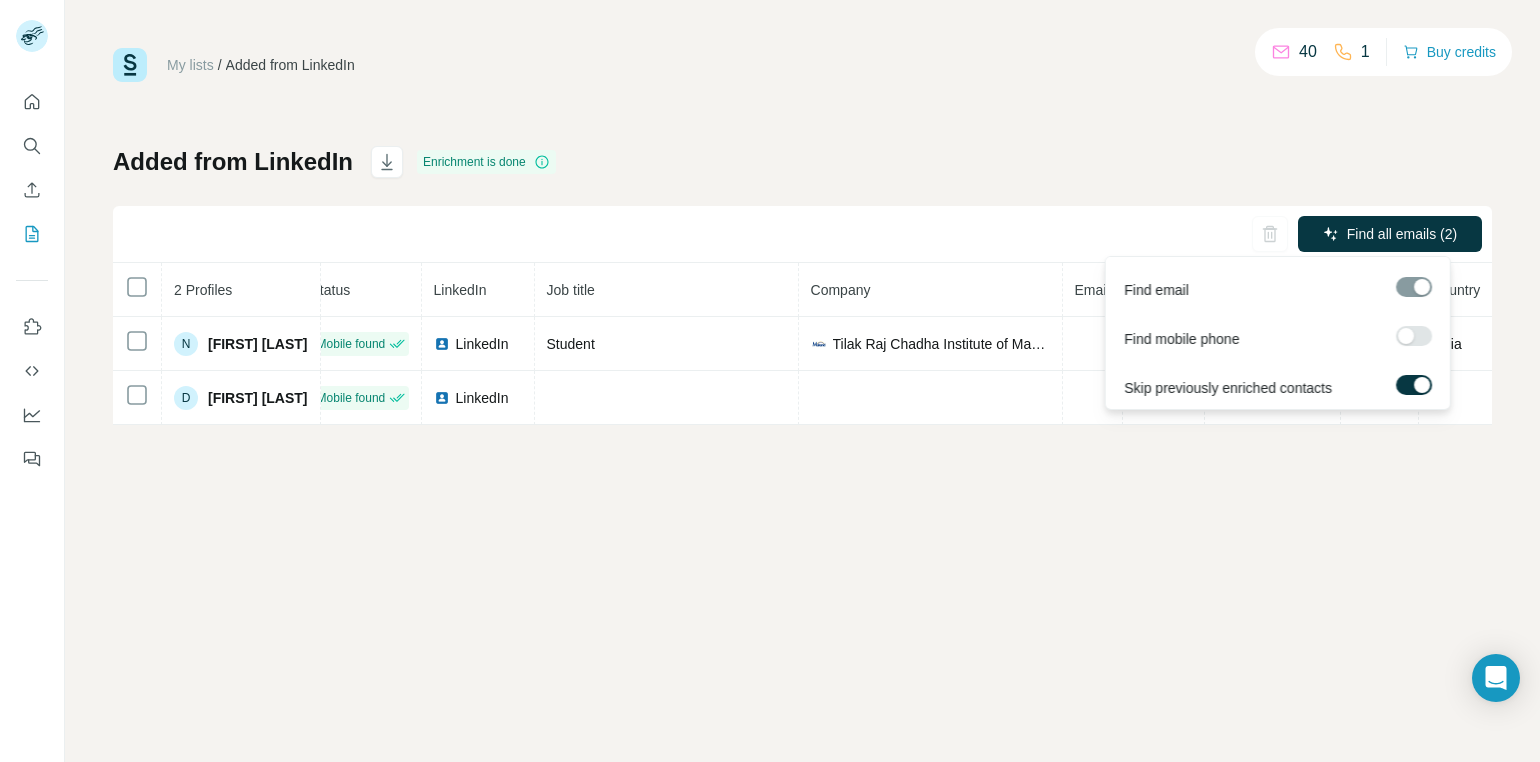 click at bounding box center [1414, 287] 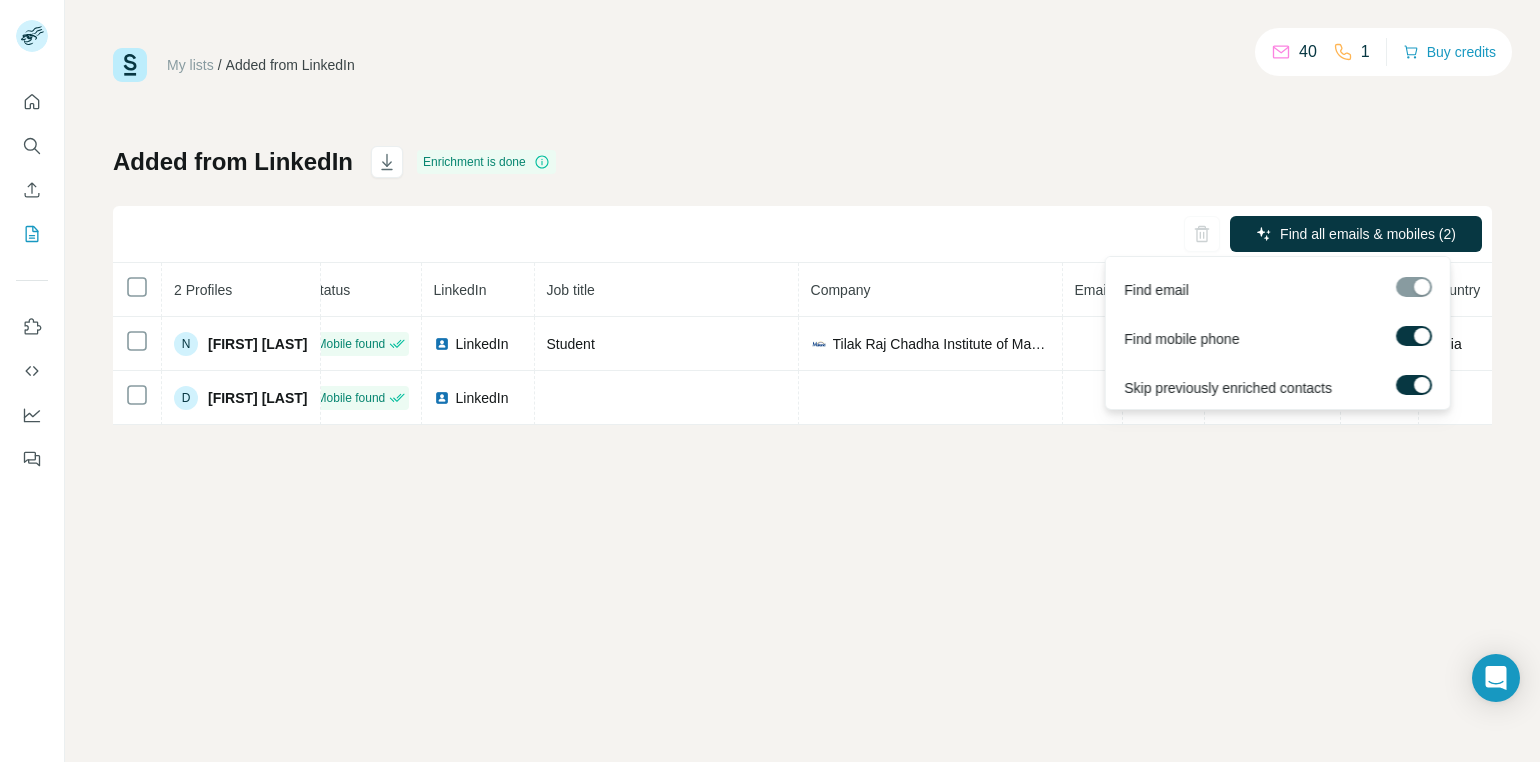 click at bounding box center (1414, 287) 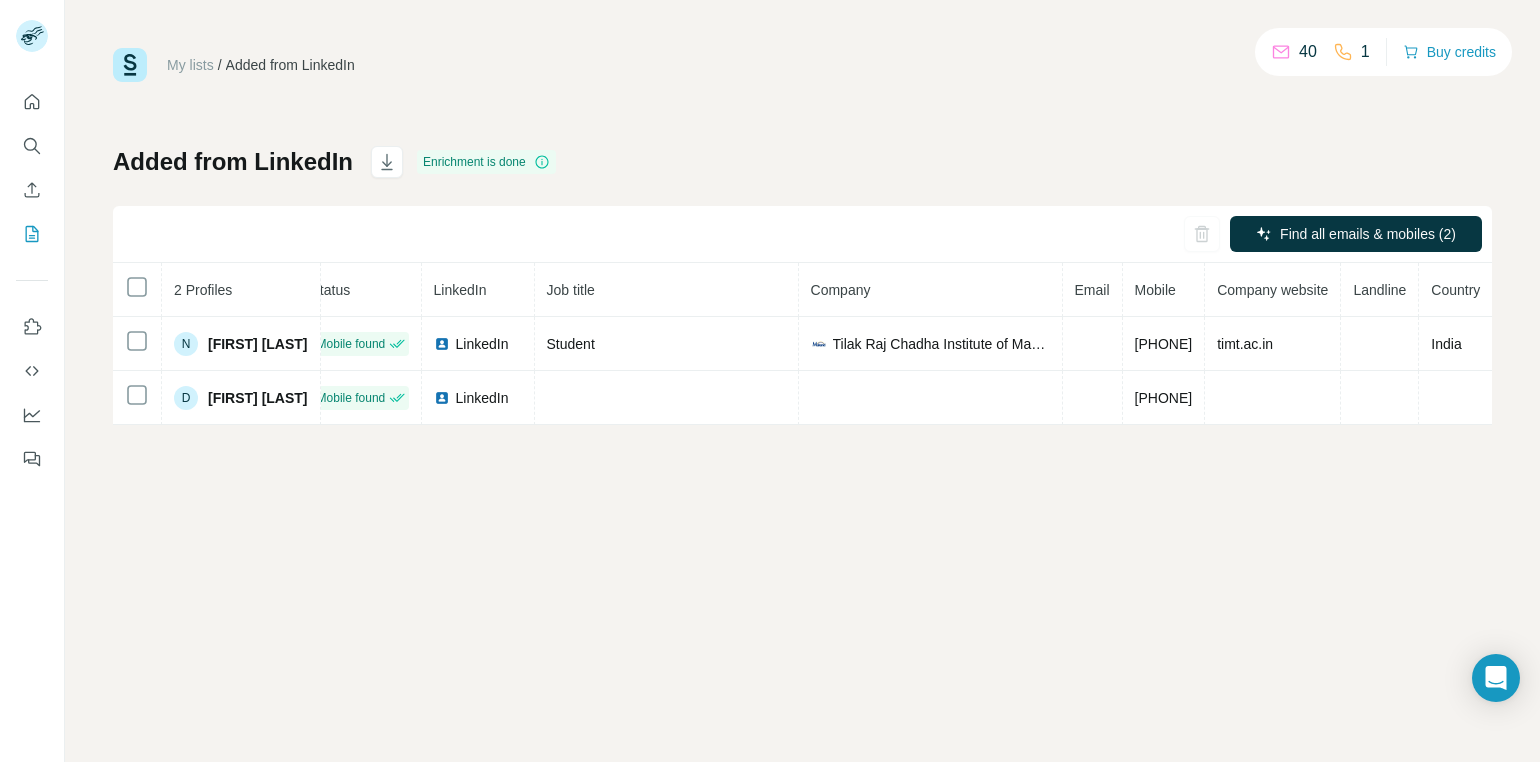 click on "Added from LinkedIn Enrichment is done Find all emails & mobiles (2) 2 Profiles Status LinkedIn Job title Company Email Mobile Company website Landline Country N Naman Bakshi Mobile found LinkedIn Student Tilak Raj Chadha Institute of Management & Technology +919350540206 timt.ac.in India D Diya Sharma Mobile found LinkedIn +919468405898" at bounding box center [802, 285] 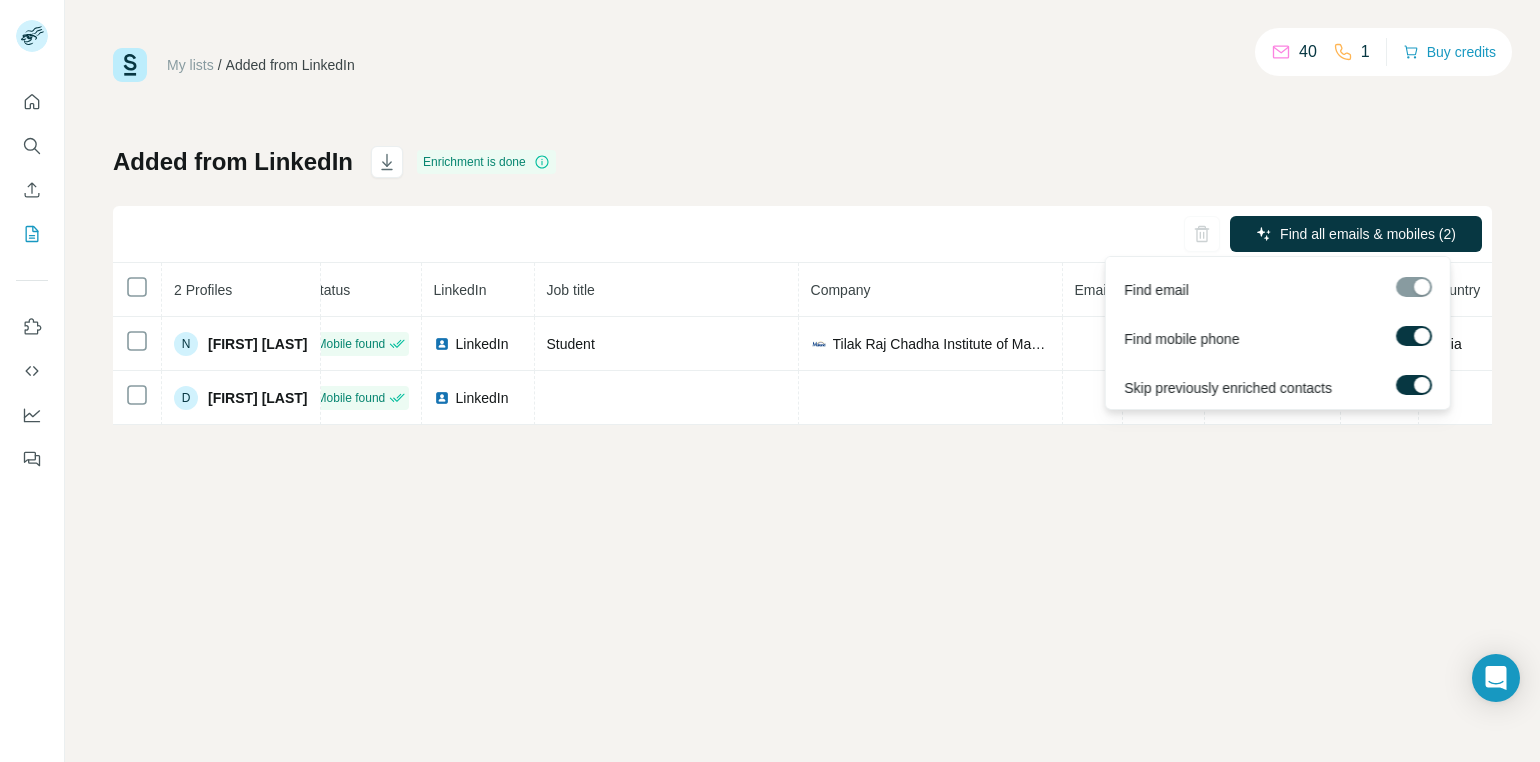 click at bounding box center (1414, 287) 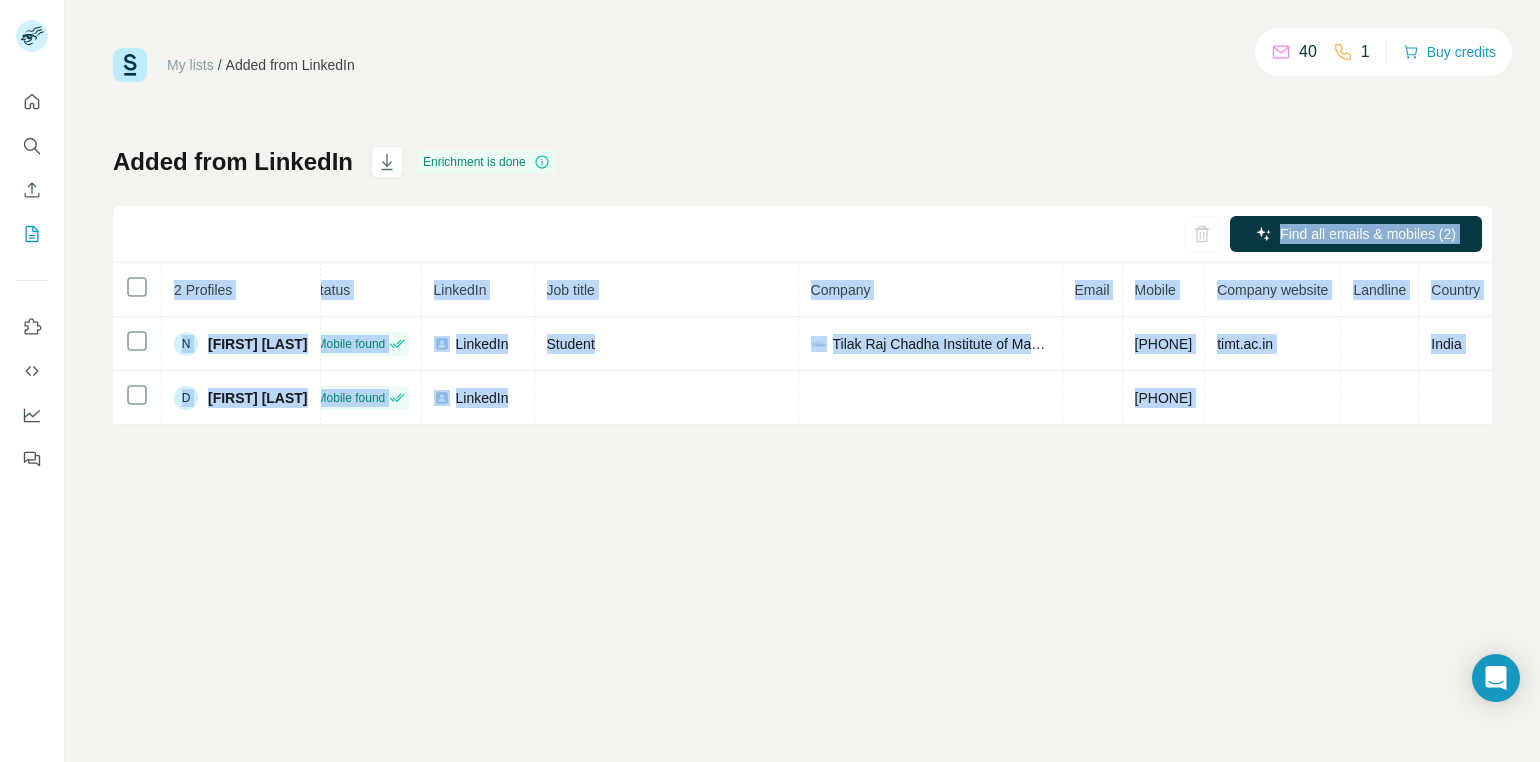 drag, startPoint x: 1416, startPoint y: 288, endPoint x: 1152, endPoint y: 185, distance: 283.38138 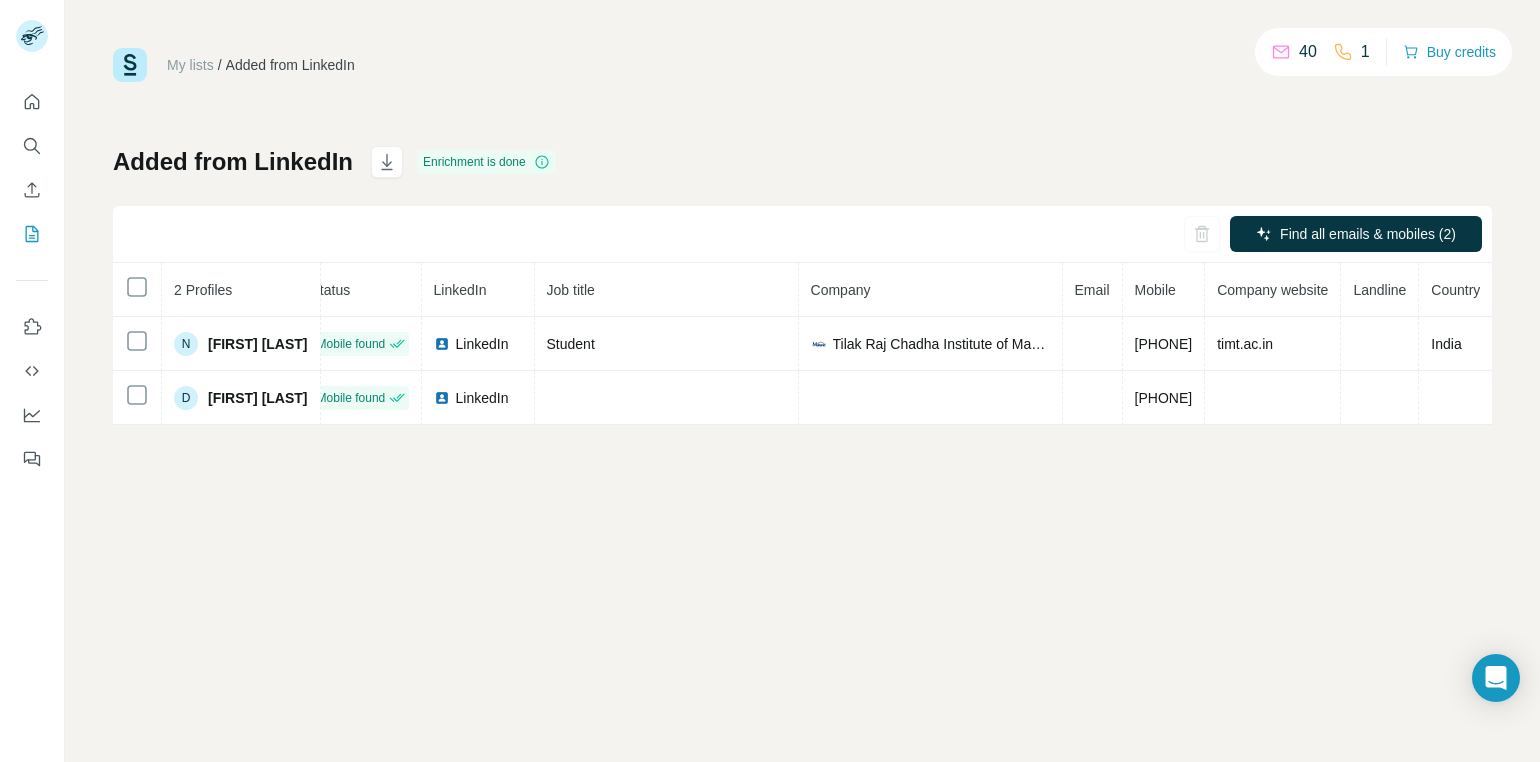 click on "Added from LinkedIn Enrichment is done Find all emails & mobiles (2) 2 Profiles Status LinkedIn Job title Company Email Mobile Company website Landline Country N Naman Bakshi Mobile found LinkedIn Student Tilak Raj Chadha Institute of Management & Technology +919350540206 timt.ac.in India D Diya Sharma Mobile found LinkedIn +919468405898" at bounding box center (802, 285) 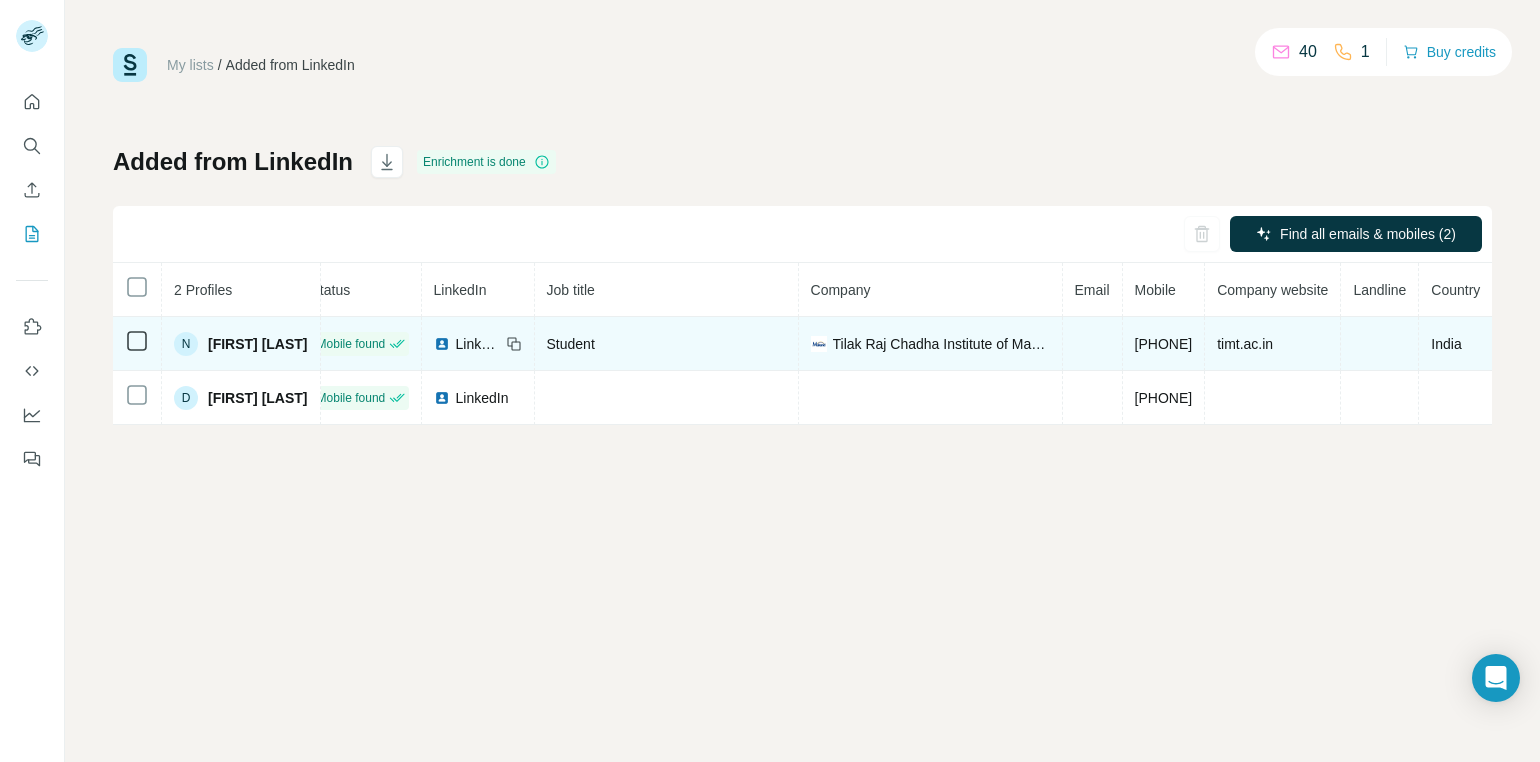 click at bounding box center (1093, 344) 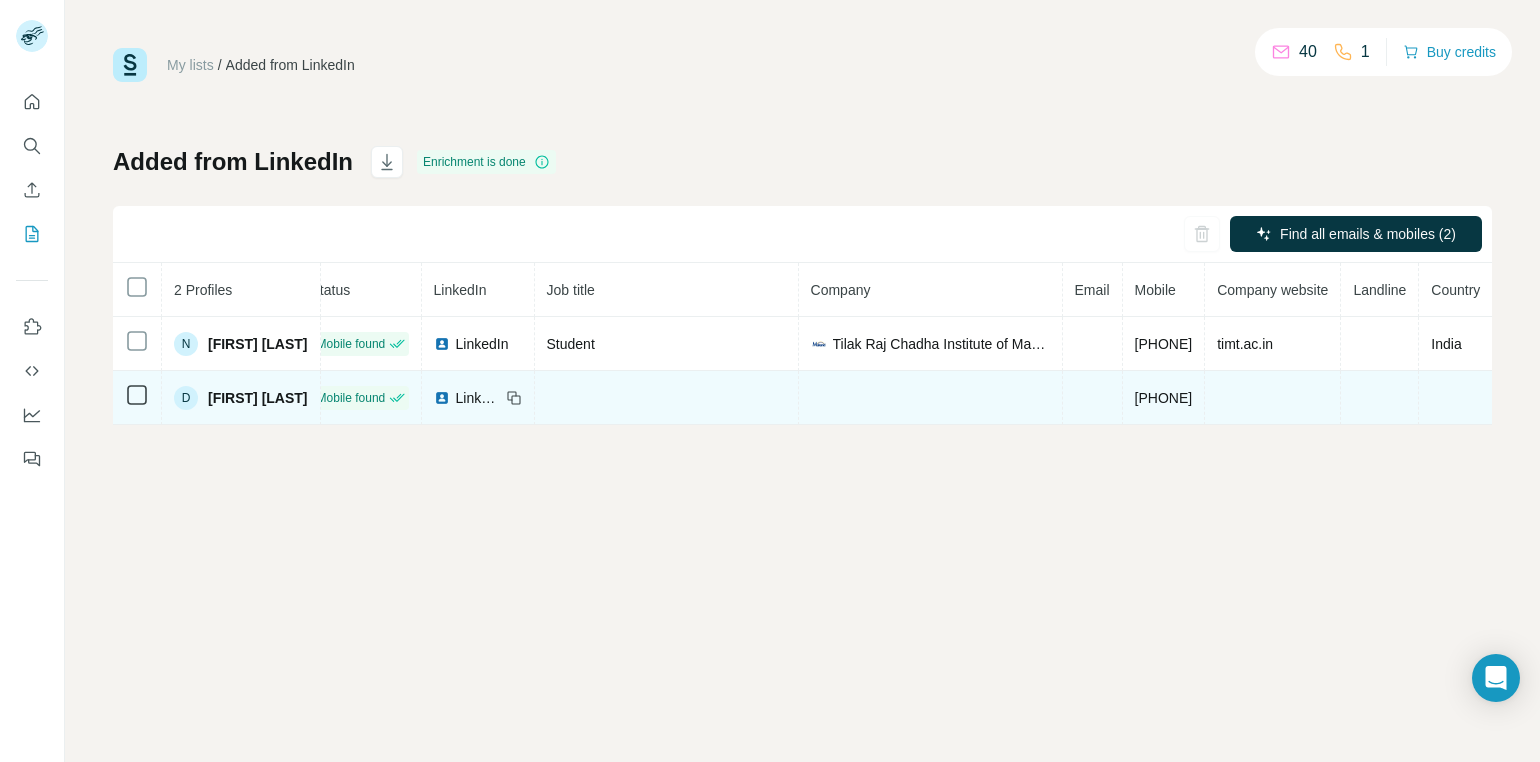 click at bounding box center (1273, 398) 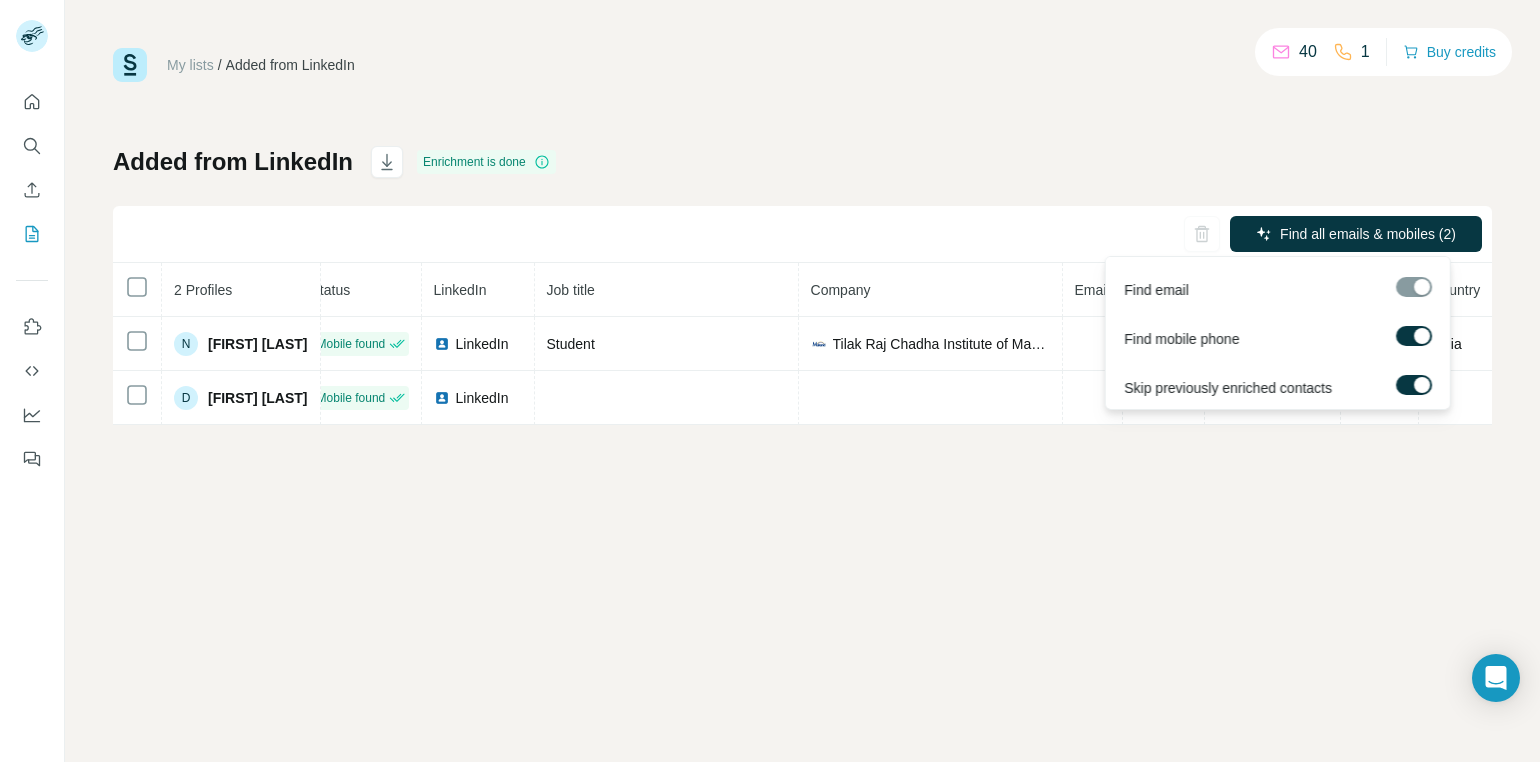 click at bounding box center [1414, 287] 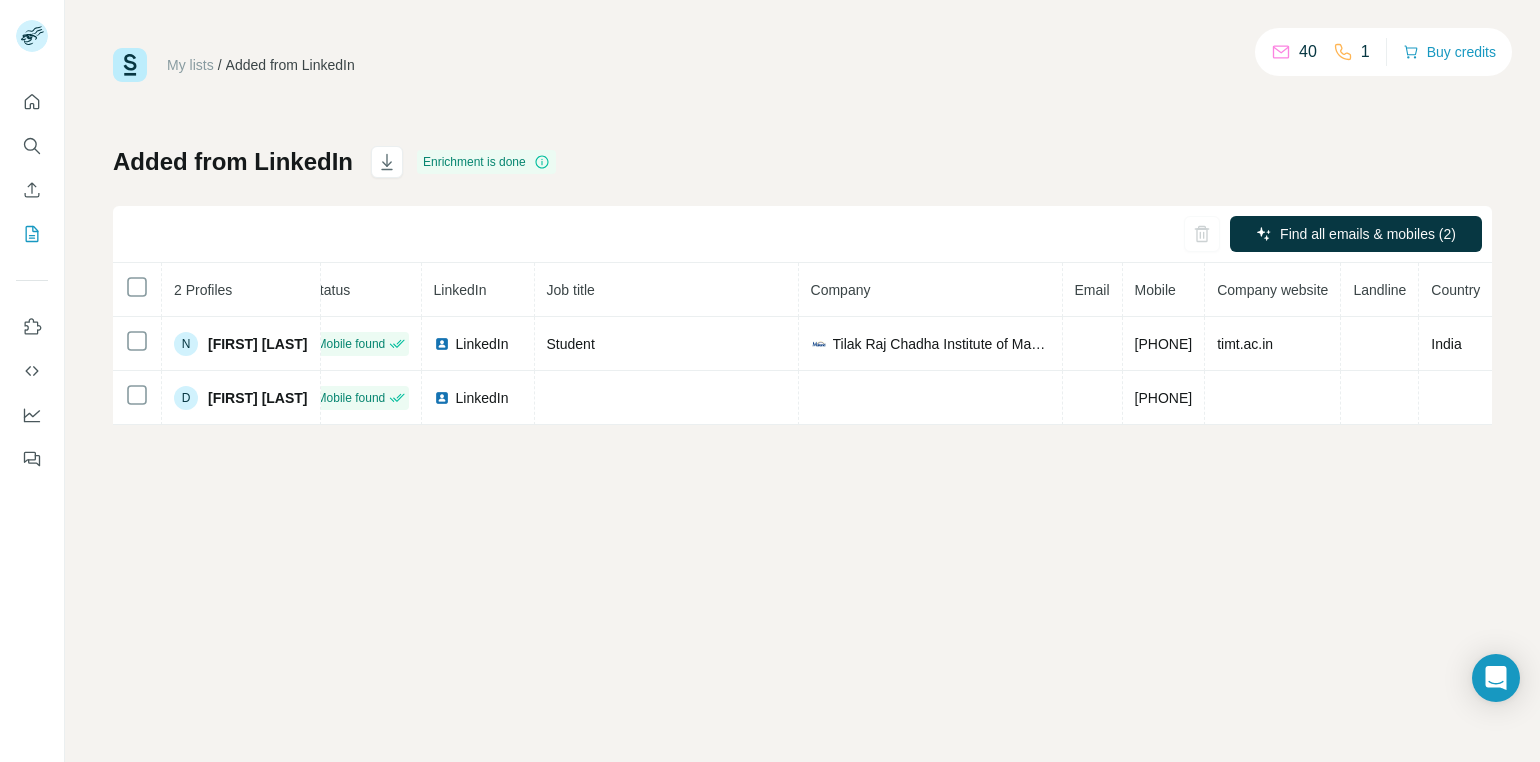 click on "40" at bounding box center (1308, 52) 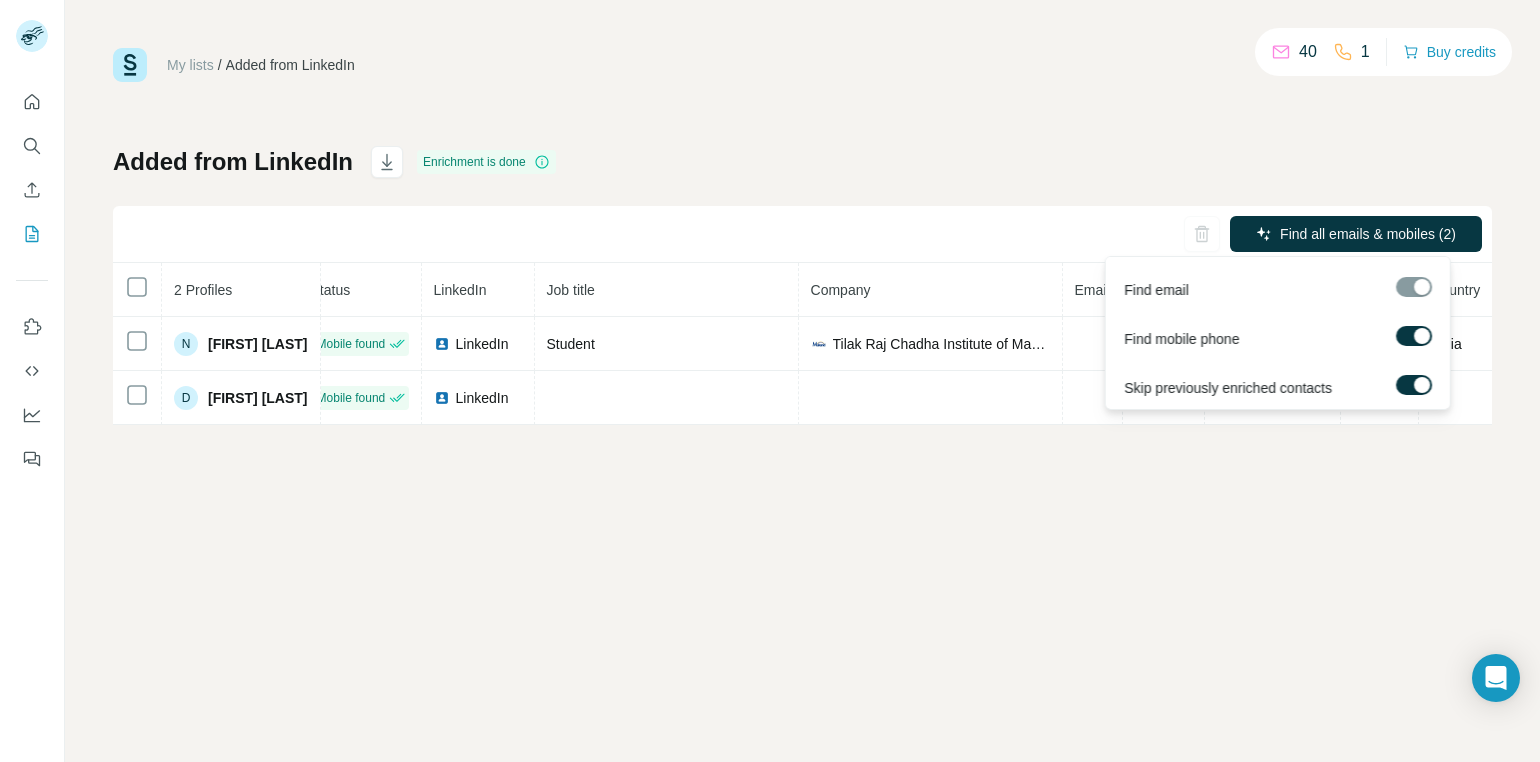 click at bounding box center [1414, 287] 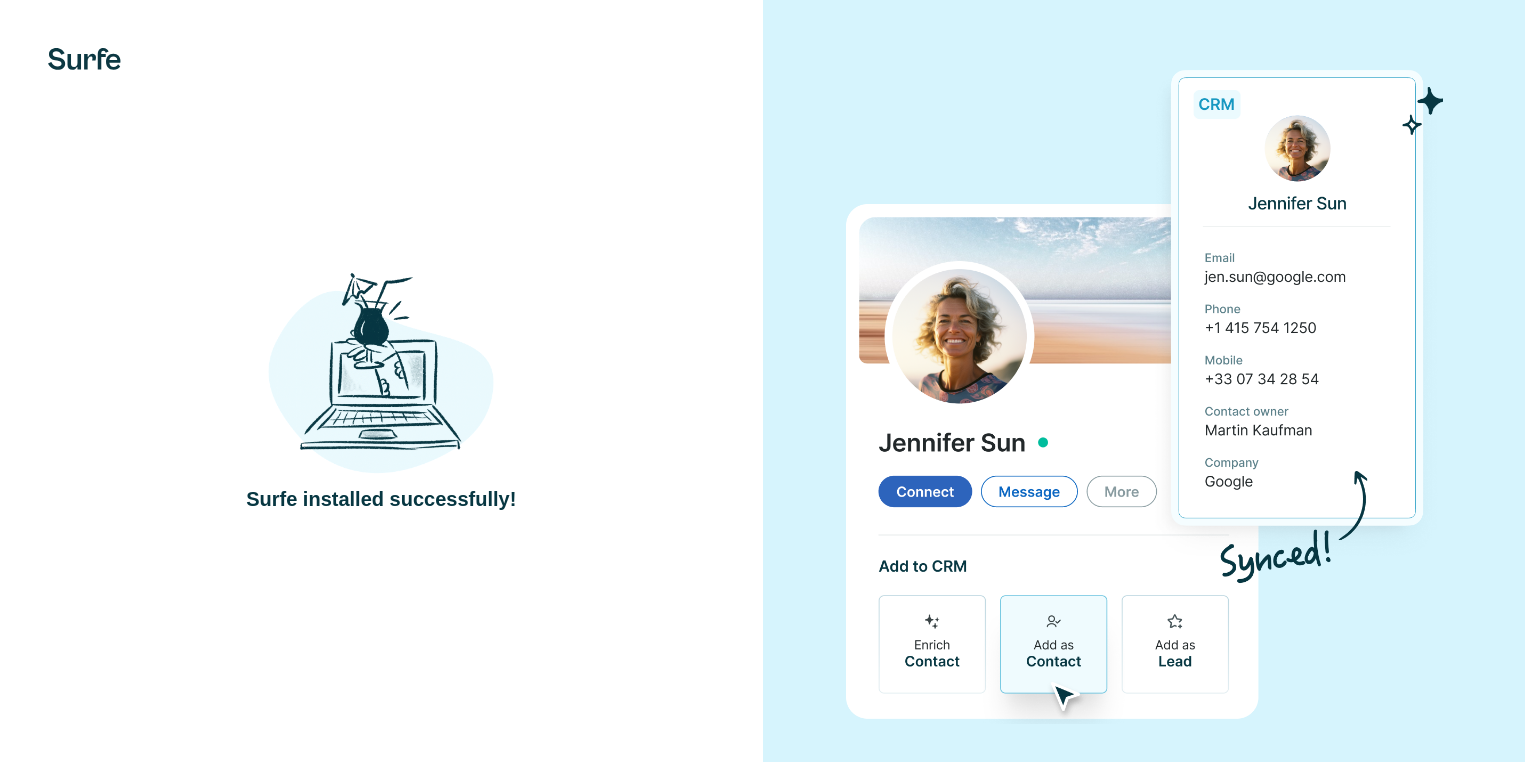 scroll, scrollTop: 0, scrollLeft: 0, axis: both 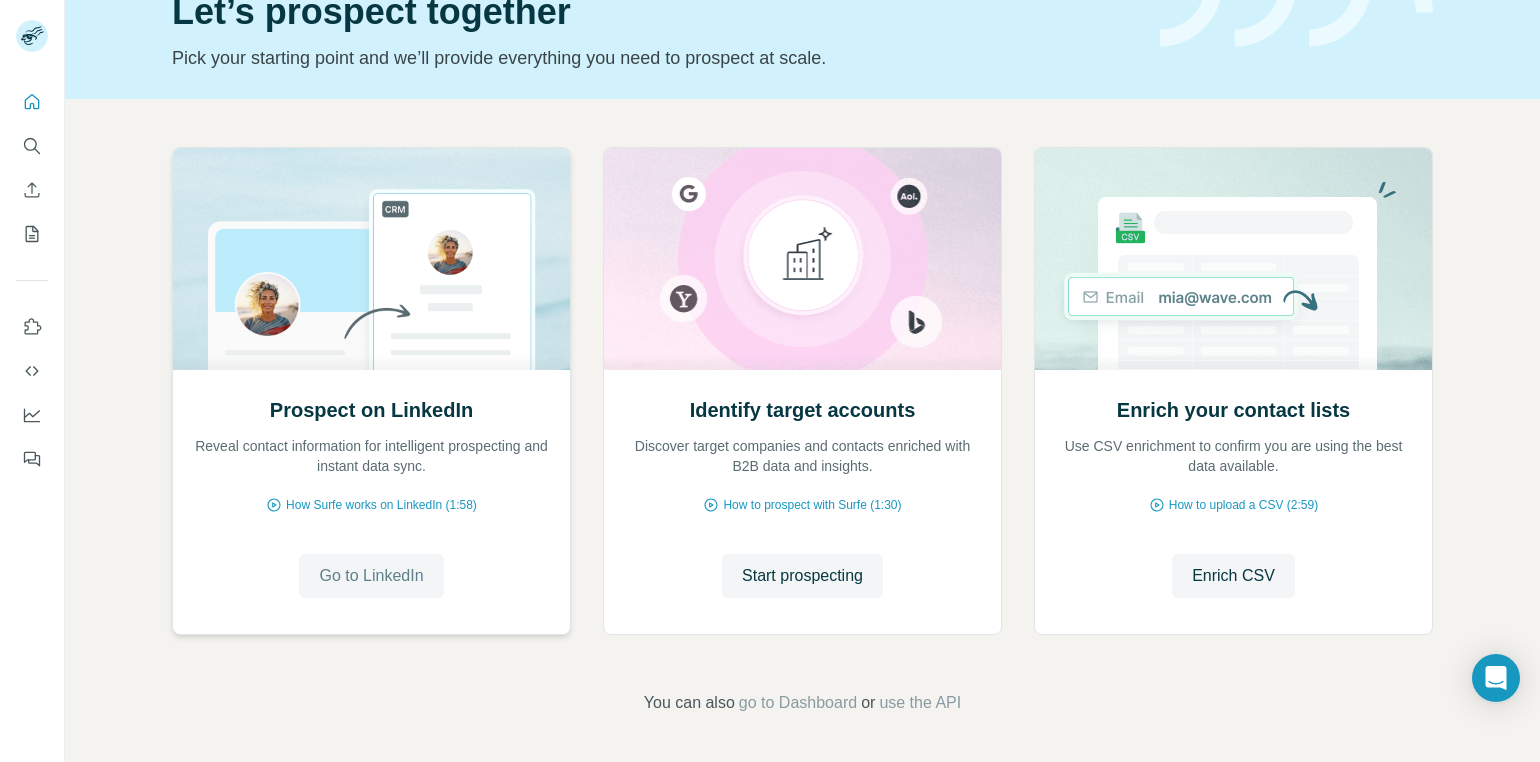 click on "Go to LinkedIn" at bounding box center (371, 576) 